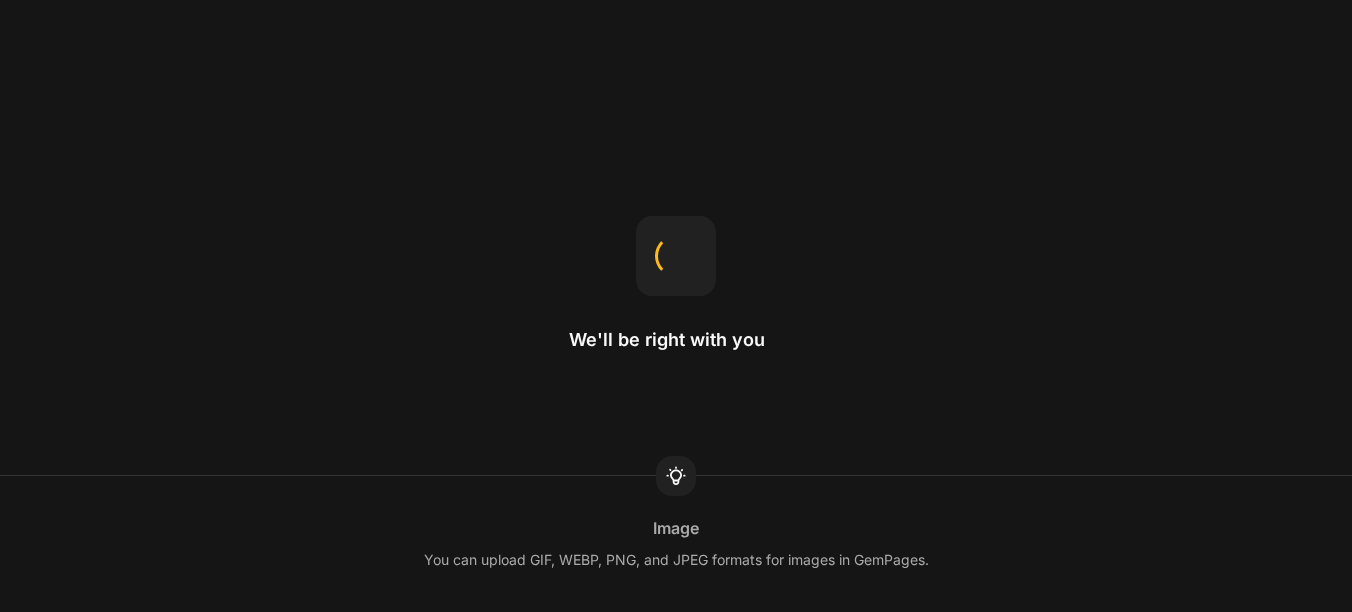 scroll, scrollTop: 0, scrollLeft: 0, axis: both 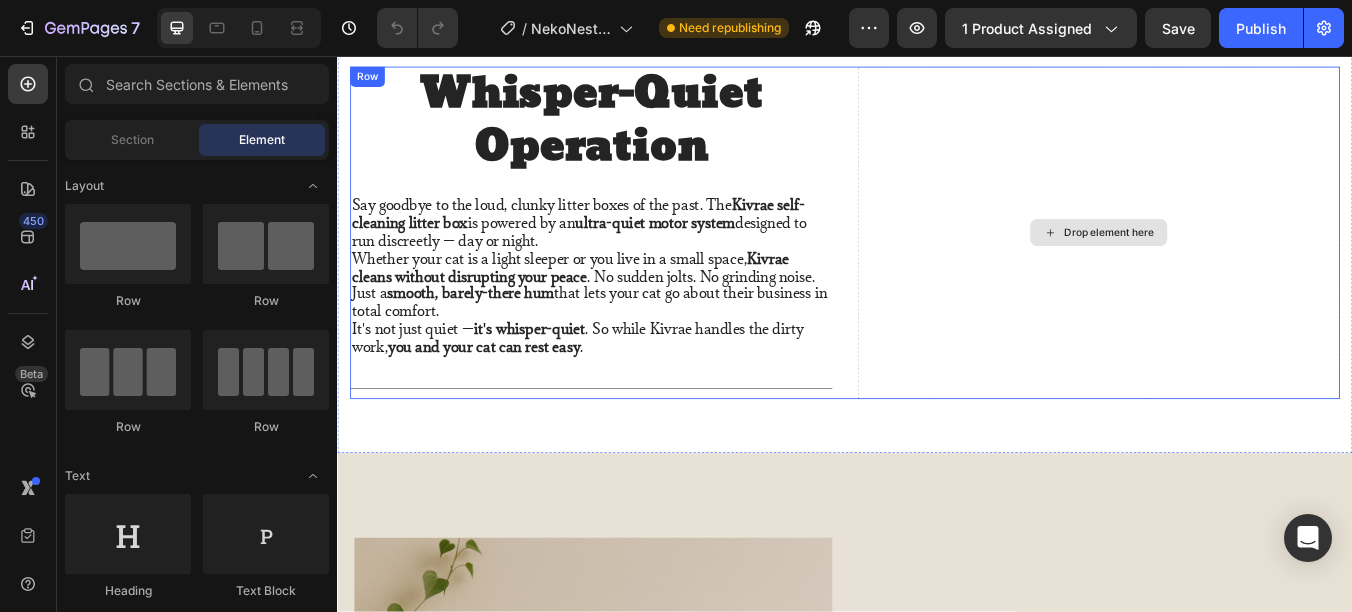 click on "Drop element here" at bounding box center [1237, 265] 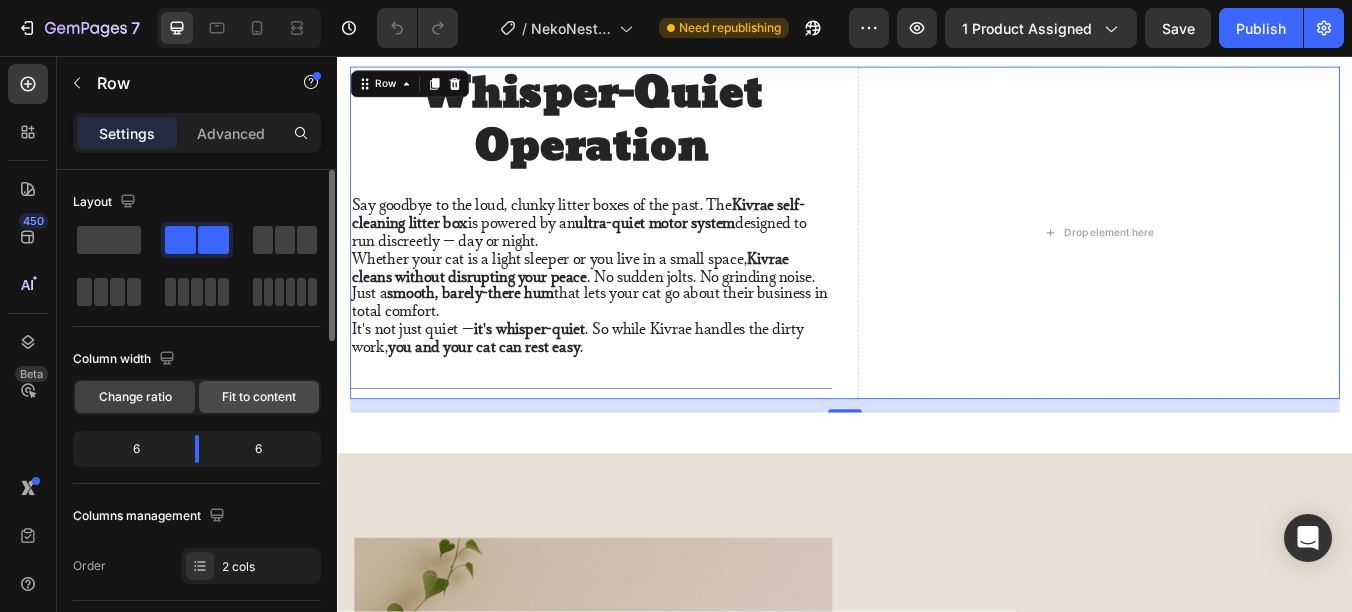 click on "Fit to content" 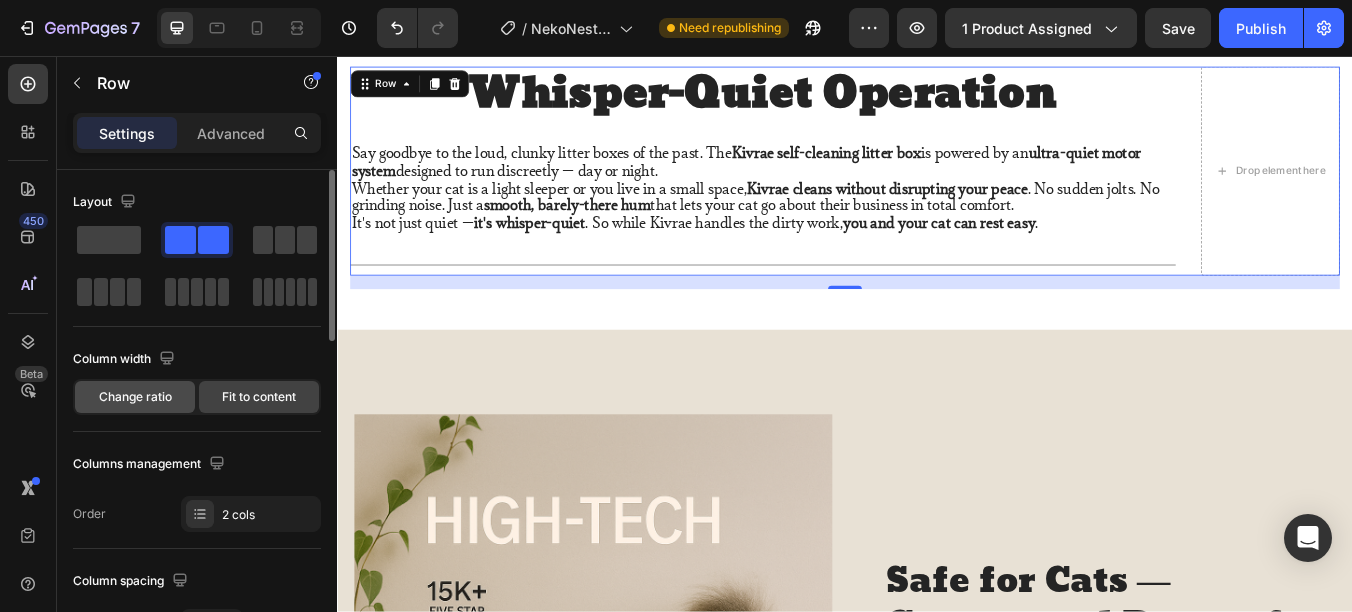 click on "Change ratio" 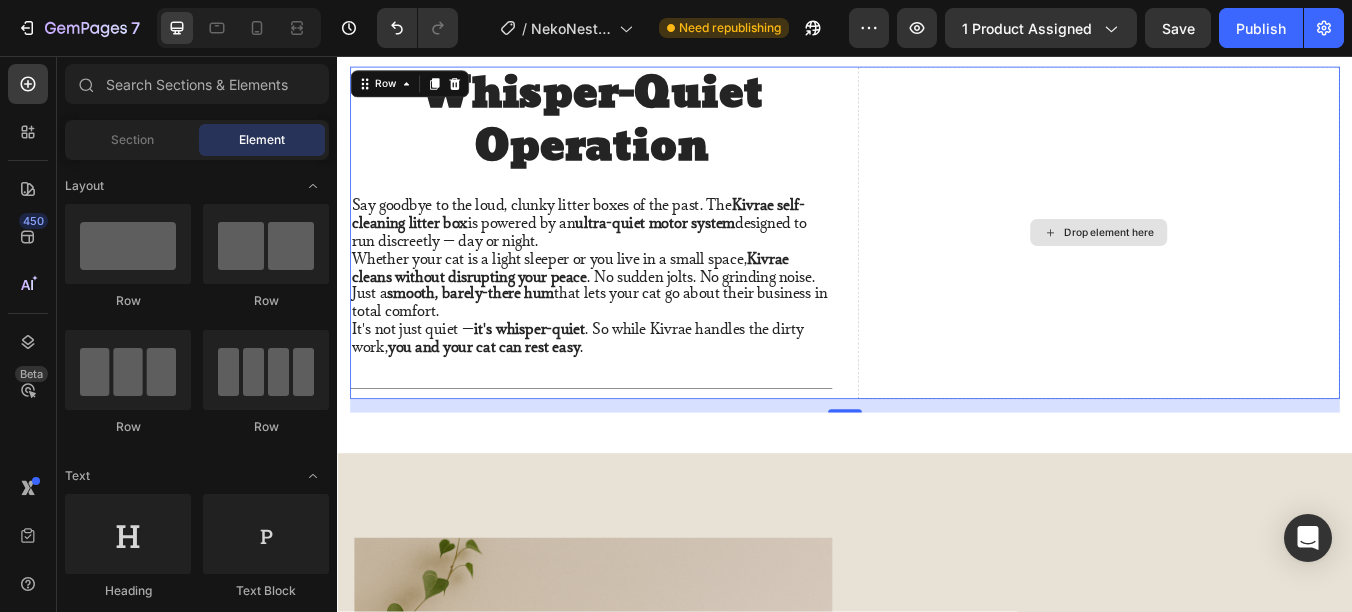 click on "Drop element here" at bounding box center [1249, 265] 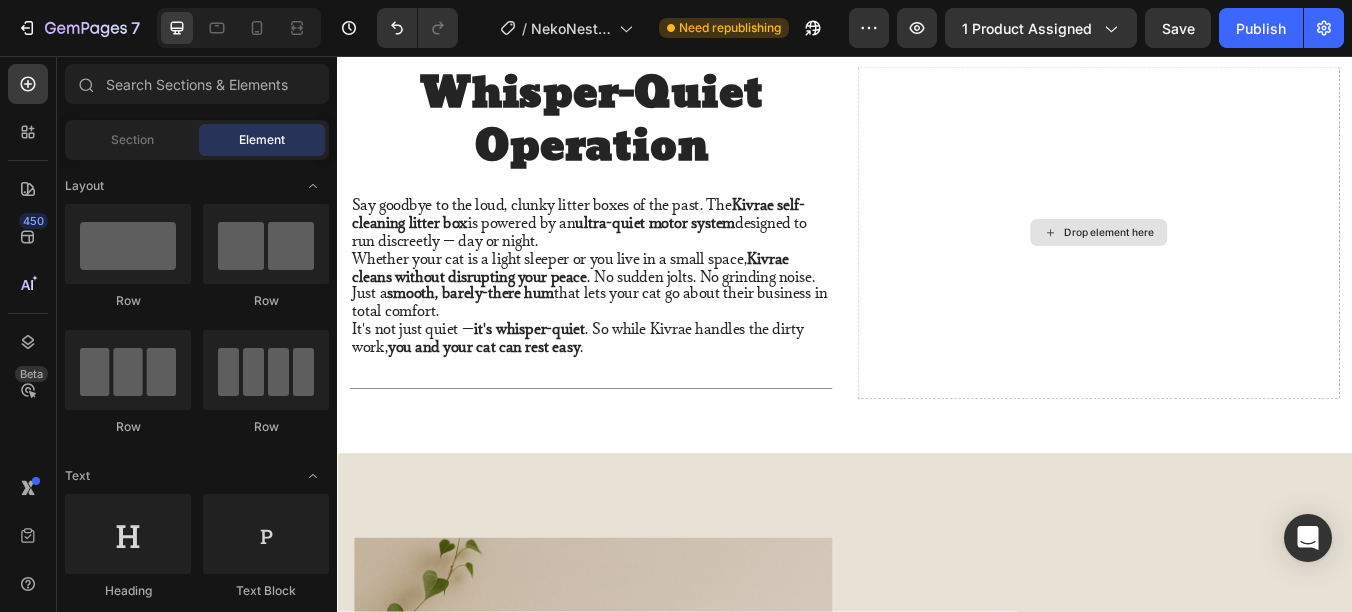click on "Drop element here" at bounding box center [1249, 265] 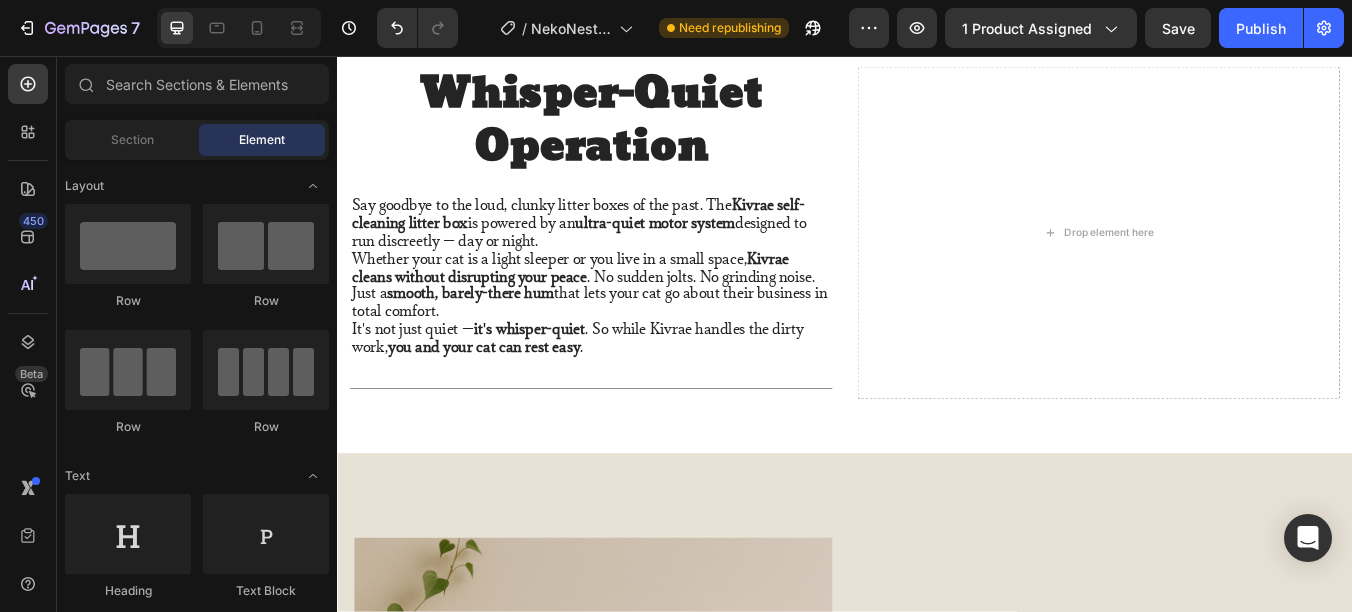 click on "Element" 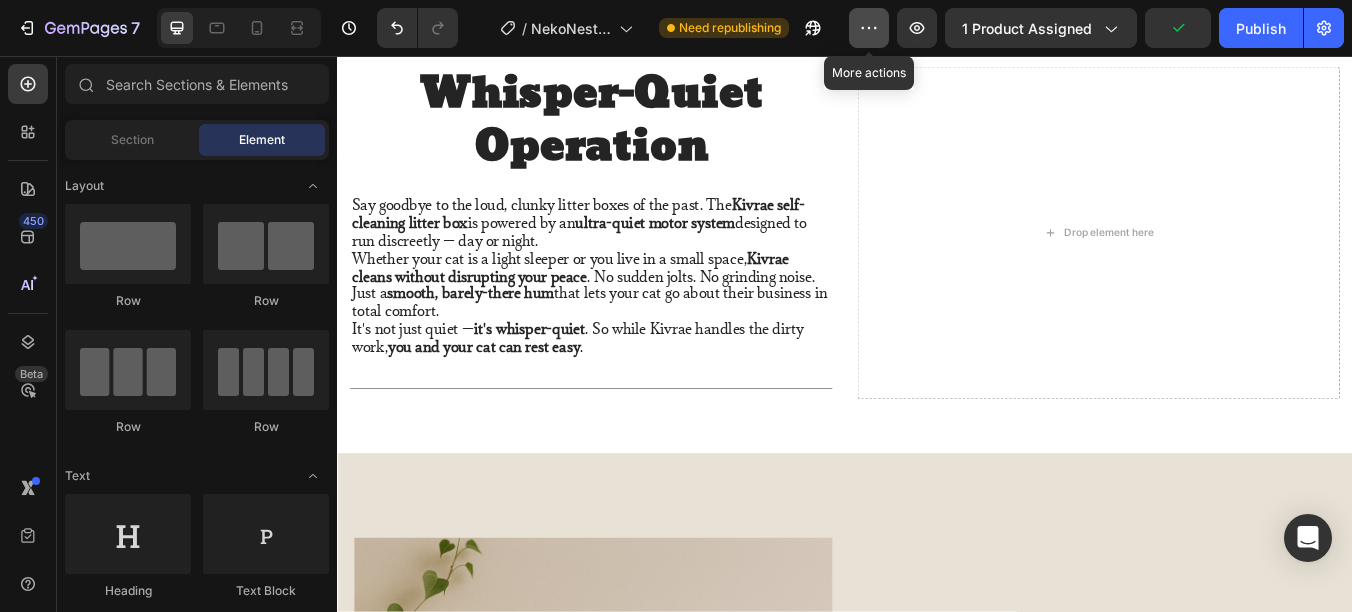 click 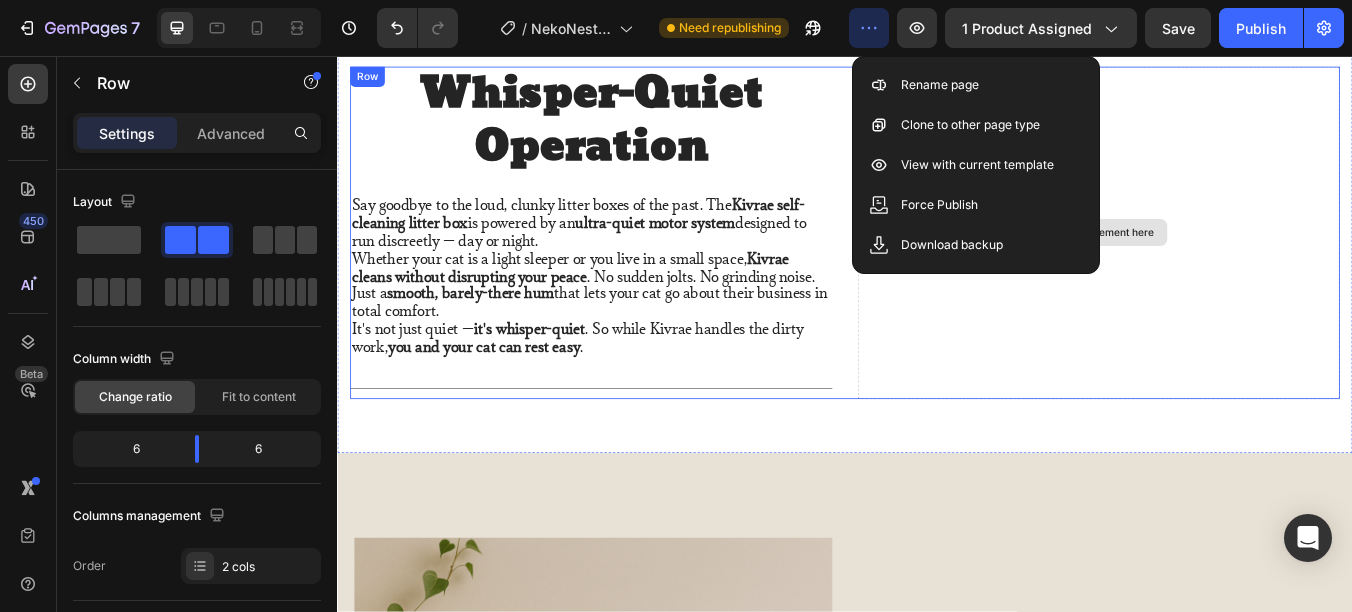 click on "Drop element here" at bounding box center [1237, 265] 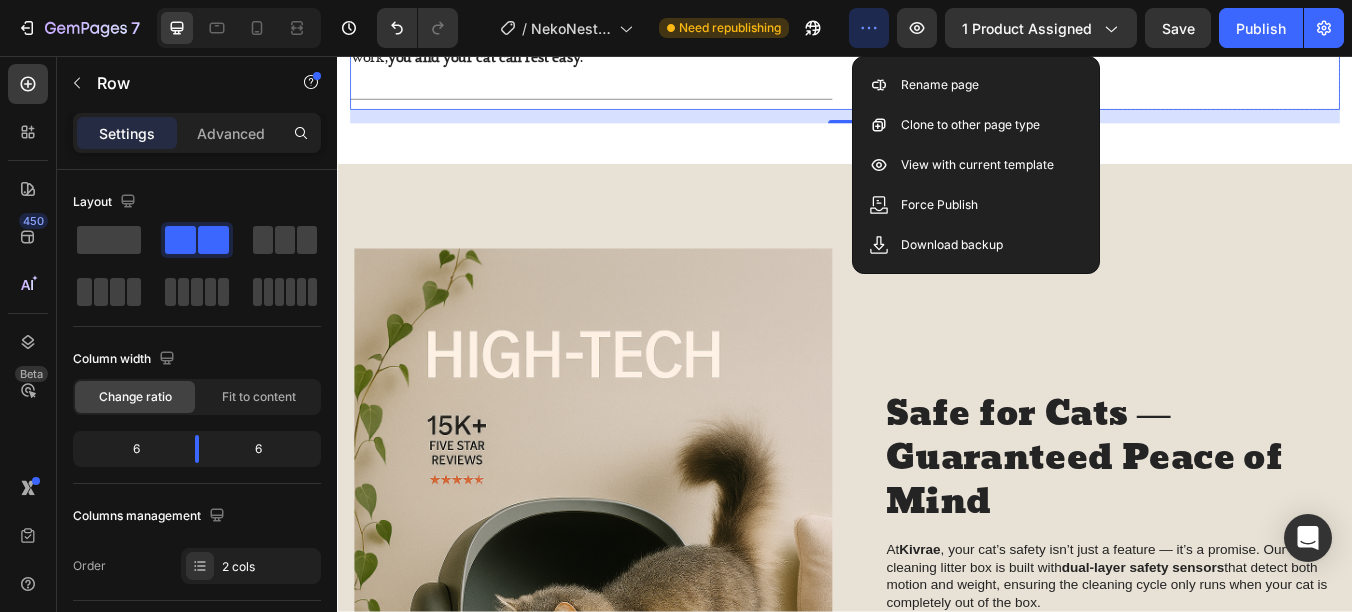 scroll, scrollTop: 1600, scrollLeft: 0, axis: vertical 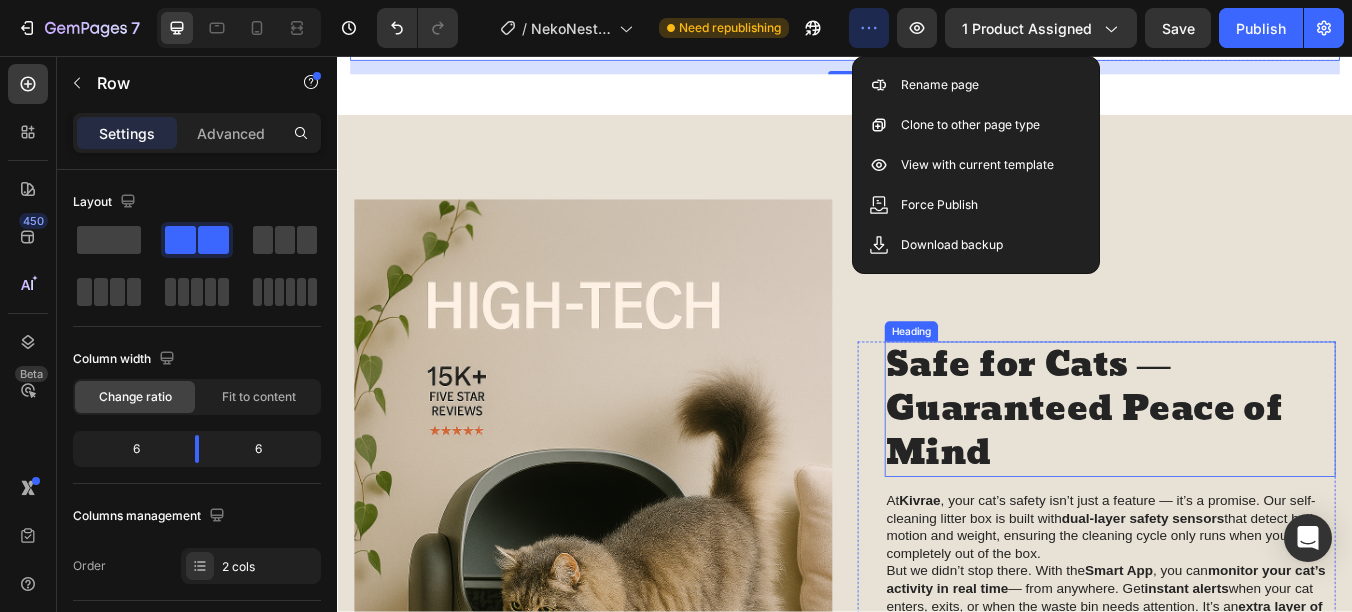 click on "Safe for Cats — Guaranteed Peace of Mind" at bounding box center [1250, 474] 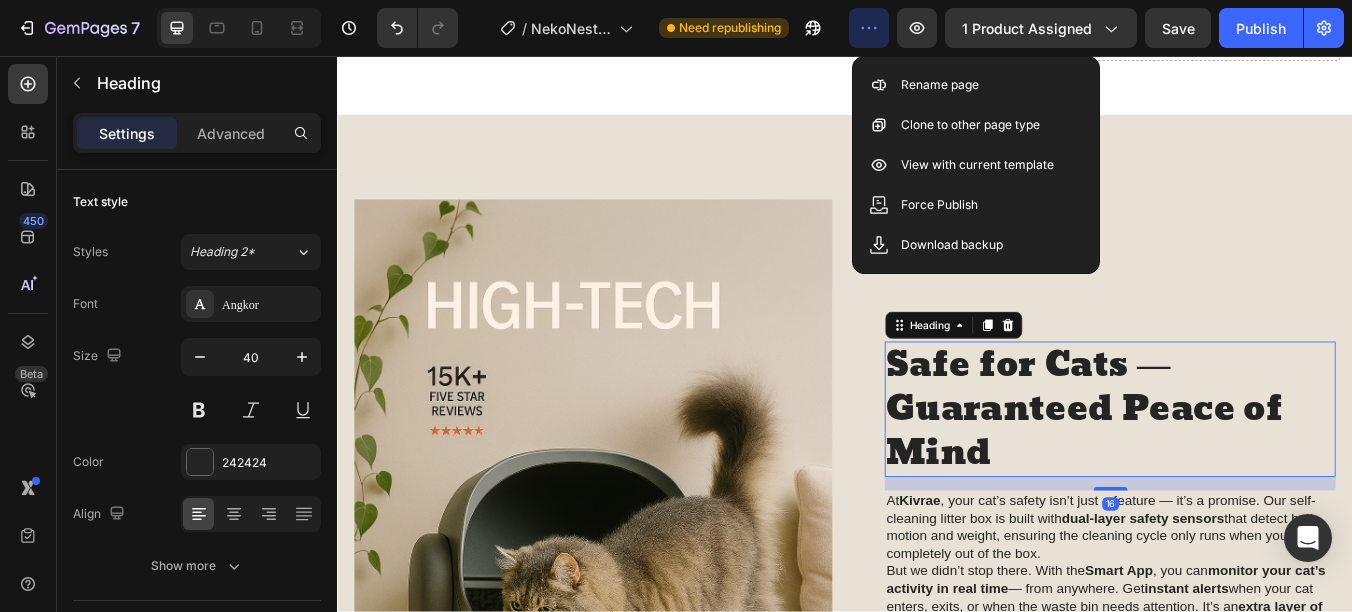 click on "Safe for Cats — Guaranteed Peace of Mind" at bounding box center (1250, 474) 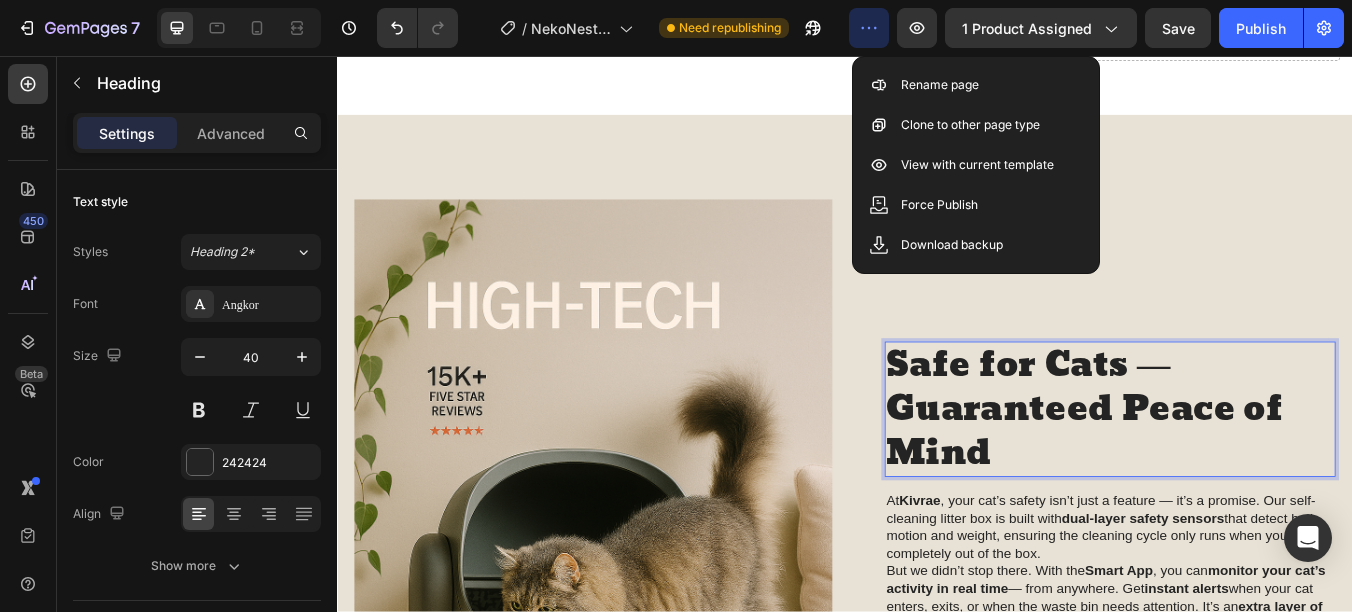 click on "Safe for Cats — Guaranteed Peace of Mind" at bounding box center (1250, 474) 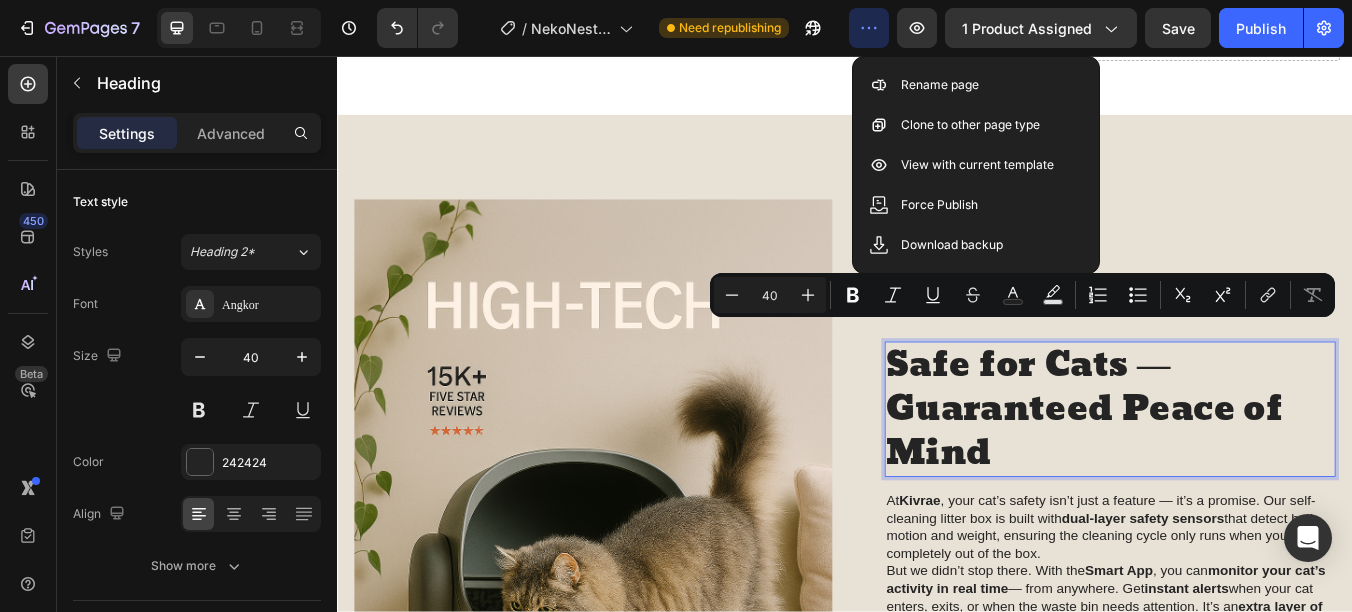 click on "Safe for Cats — Guaranteed Peace of Mind" at bounding box center (1250, 474) 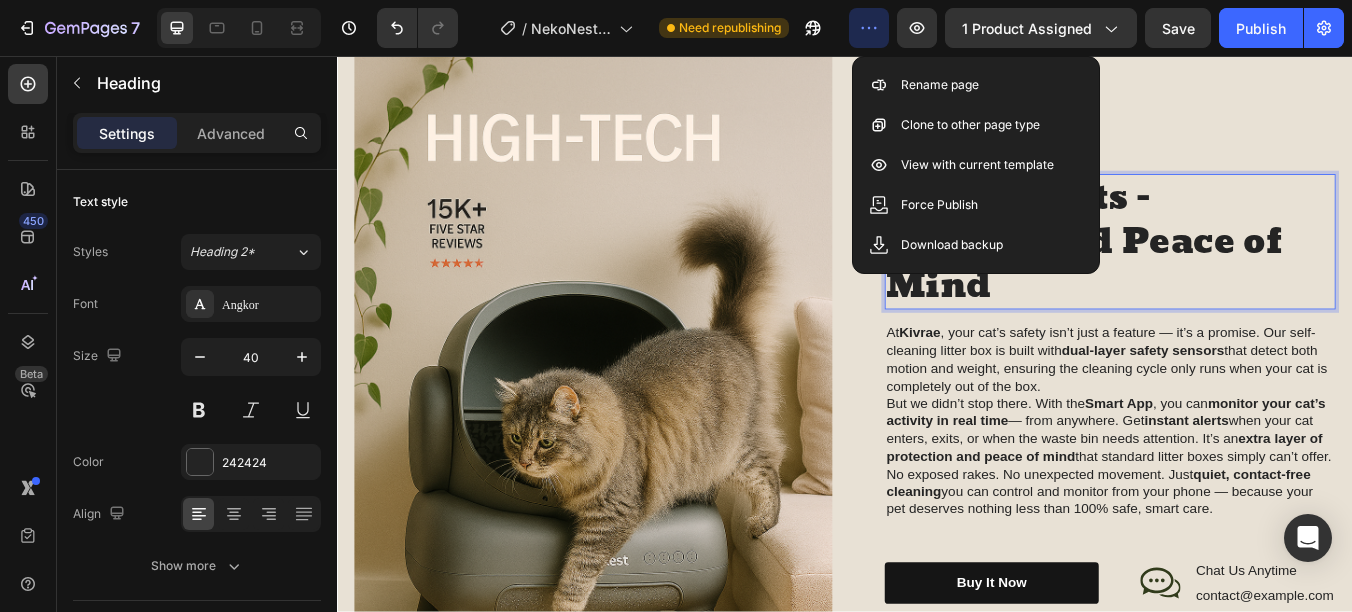 scroll, scrollTop: 1800, scrollLeft: 0, axis: vertical 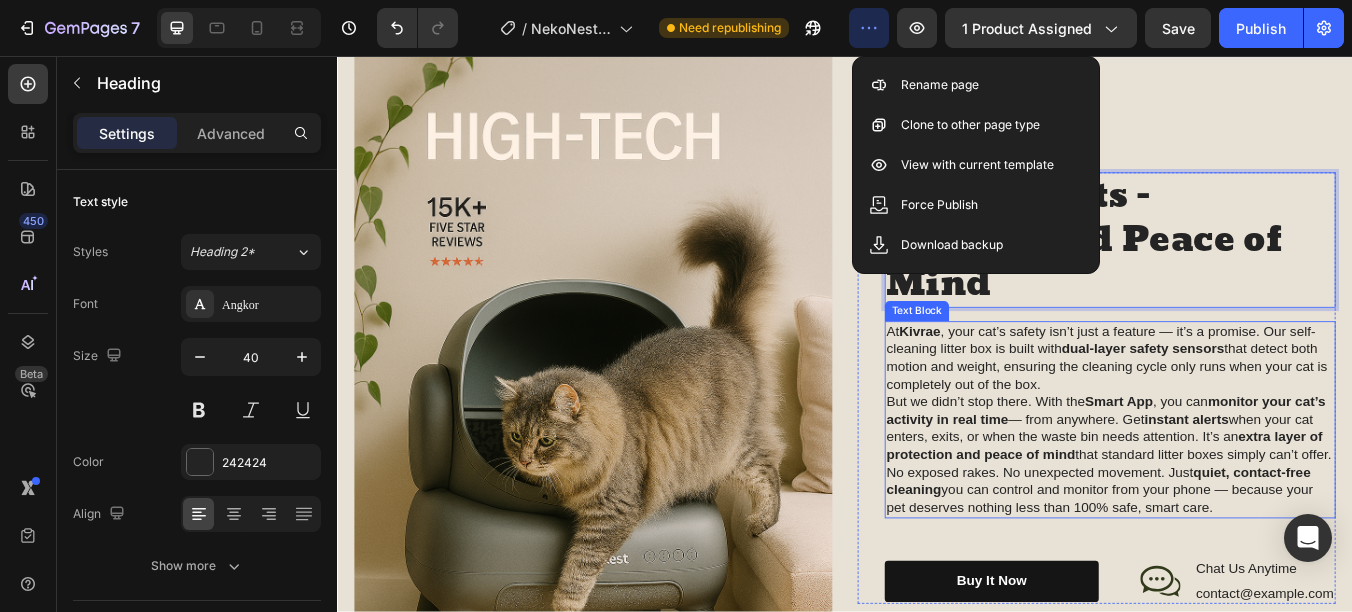 click on "But we didn’t stop there. With the  Smart App , you can  monitor your cat’s activity in real time  — from anywhere. Get  instant alerts  when your cat enters, exits, or when the waste bin needs attention. It’s an  extra layer of protection and peace of mind  that standard litter boxes simply can’t offer." at bounding box center [1250, 496] 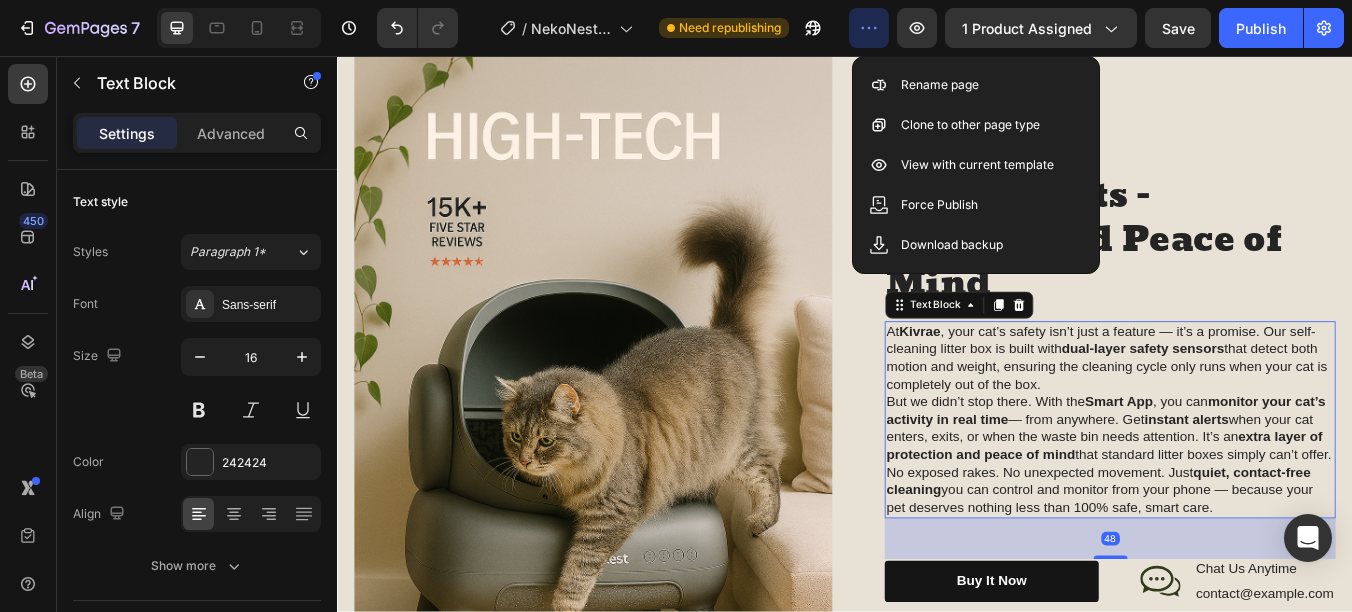 click on "At  Kivrae , your cat’s safety isn’t just a feature — it’s a promise. Our self-cleaning litter box is built with  dual-layer safety sensors  that detect both motion and weight, ensuring the cleaning cycle only runs when your cat is completely out of the box." at bounding box center [1250, 413] 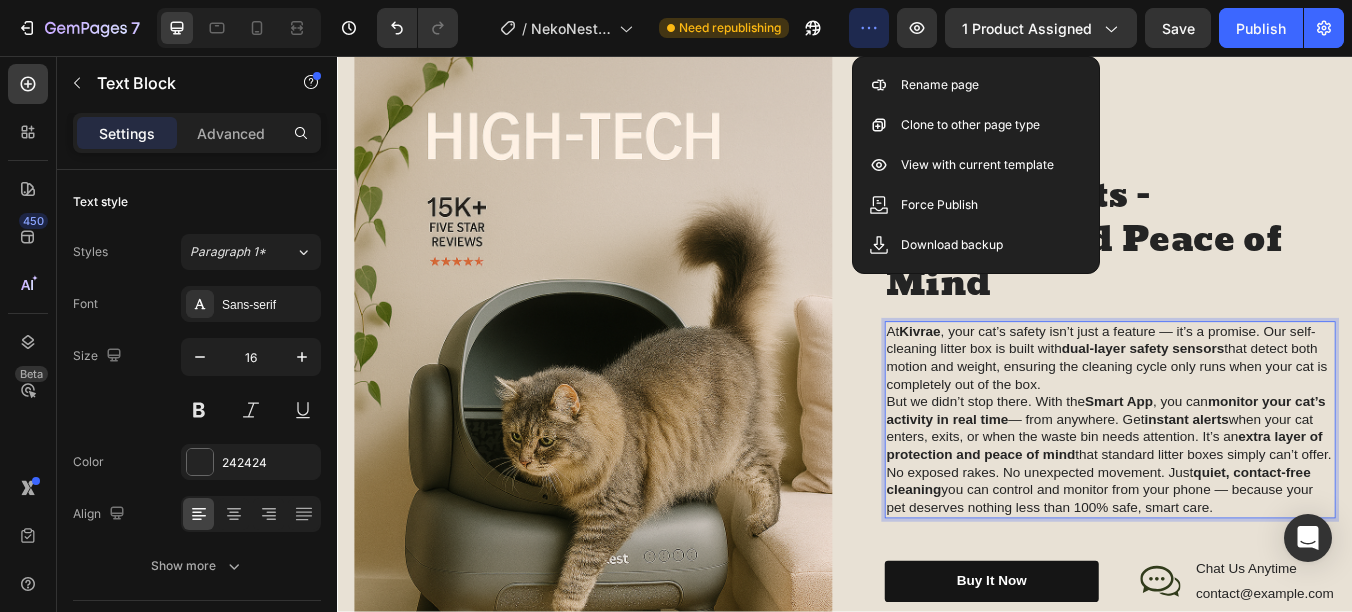 click on "At  Kivrae , your cat’s safety isn’t just a feature — it’s a promise. Our self-cleaning litter box is built with  dual-layer safety sensors  that detect both motion and weight, ensuring the cleaning cycle only runs when your cat is completely out of the box." at bounding box center (1250, 413) 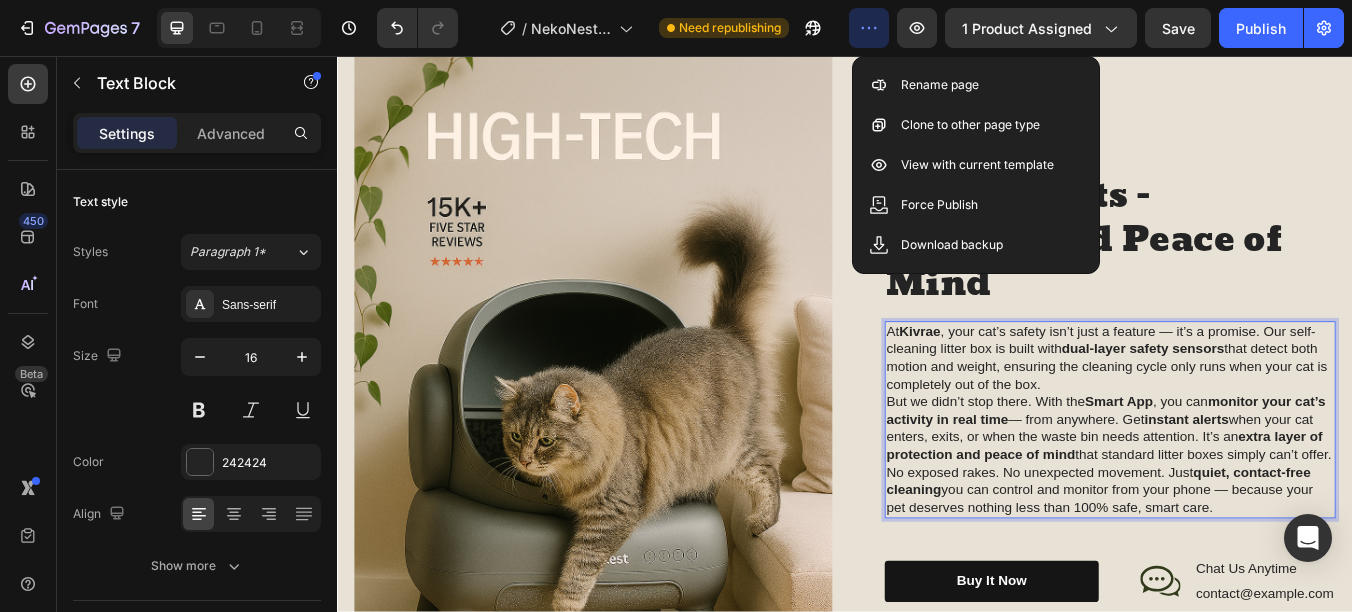 click on "At  Kivrae , your cat’s safety isn’t just a feature — it’s a promise. Our self-cleaning litter box is built with  dual-layer safety sensors  that detect both motion and weight, ensuring the cleaning cycle only runs when your cat is completely out of the box." at bounding box center (1250, 413) 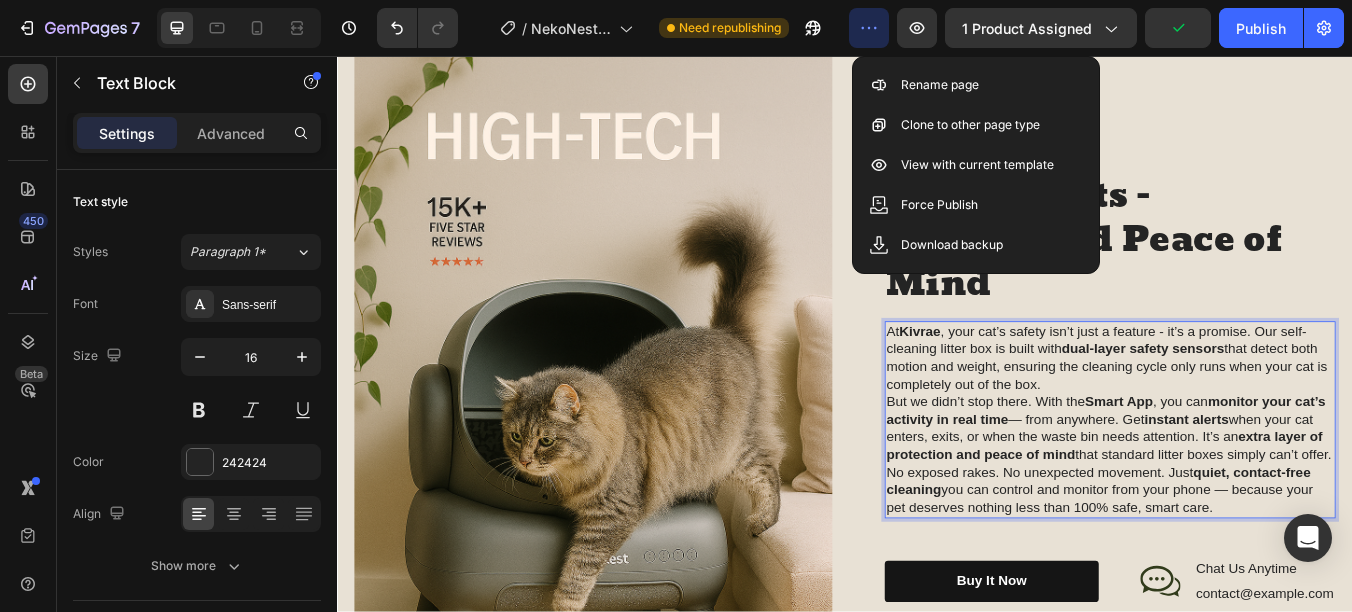 click on "But we didn’t stop there. With the  Smart App , you can  monitor your cat’s activity in real time  — from anywhere. Get  instant alerts  when your cat enters, exits, or when the waste bin needs attention. It’s an  extra layer of protection and peace of mind  that standard litter boxes simply can’t offer." at bounding box center (1250, 496) 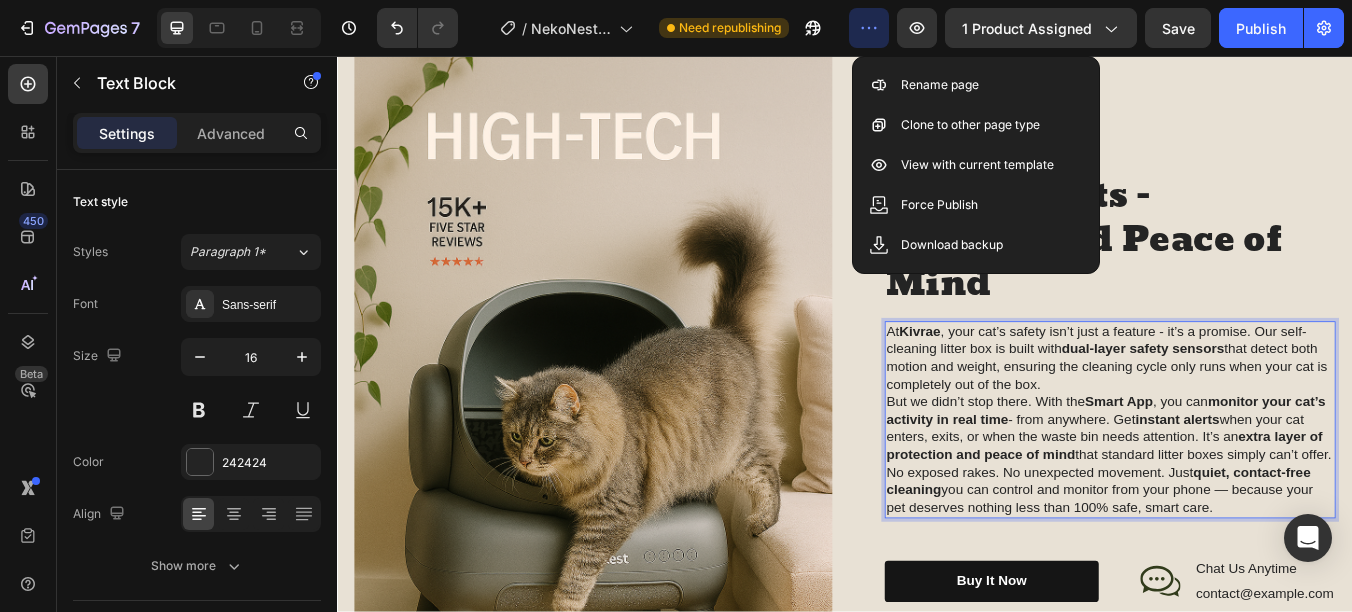 click on "No exposed rakes. No unexpected movement. Just  quiet, contact-free cleaning  you can control and monitor from your phone — because your pet deserves nothing less than 100% safe, smart care." at bounding box center [1250, 570] 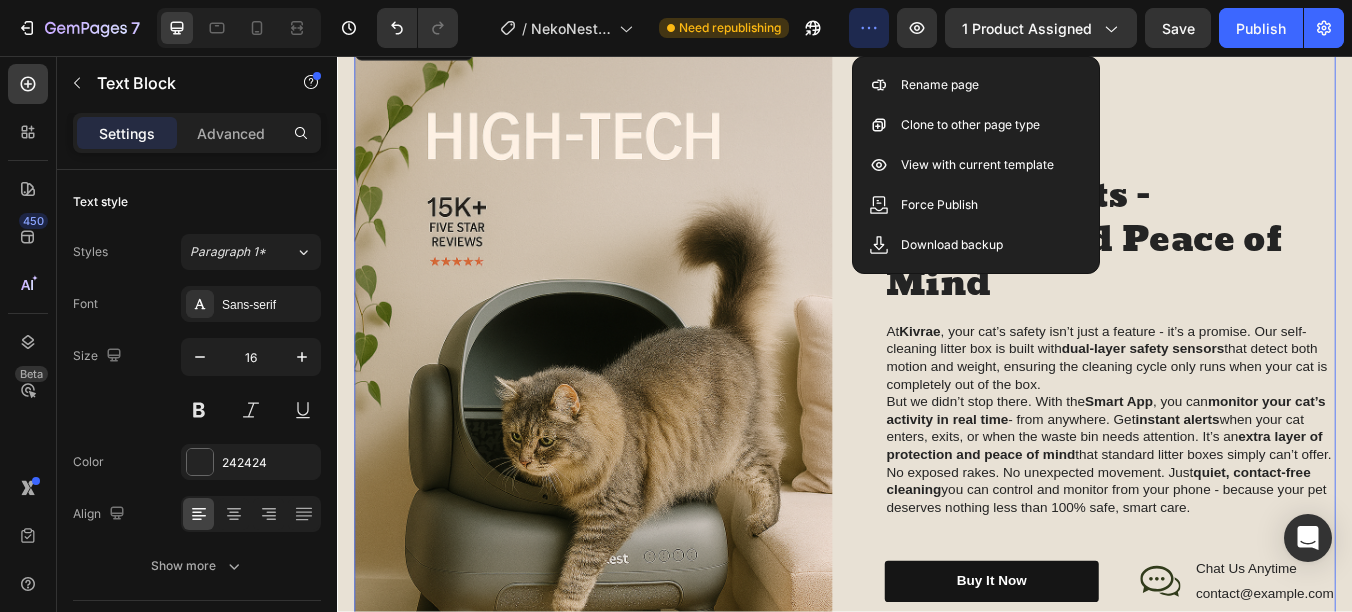 click on "Safe for Cats - Guaranteed Peace of Mind Heading At  Kivrae , your cat’s safety isn’t just a feature - it’s a promise. Our self-cleaning litter box is built with  dual-layer safety sensors  that detect both motion and weight, ensuring the cleaning cycle only runs when your cat is completely out of the box. But we didn’t stop there. With the  Smart App , you can  monitor your cat’s activity in real time  - from anywhere. Get  instant alerts  when your cat enters, exits, or when the waste bin needs attention. It’s an  extra layer of protection and peace of mind  that standard litter boxes simply can’t offer. No exposed rakes. No unexpected movement. Just  quiet, contact-free cleaning  you can control and monitor from your phone - because your pet deserves nothing less than 100% safe, smart care. Text Block Buy It Now Button
Icon Chat Us Anytime Text Block contact@kivrae.com Text Block Row Row Row" at bounding box center [1234, 450] 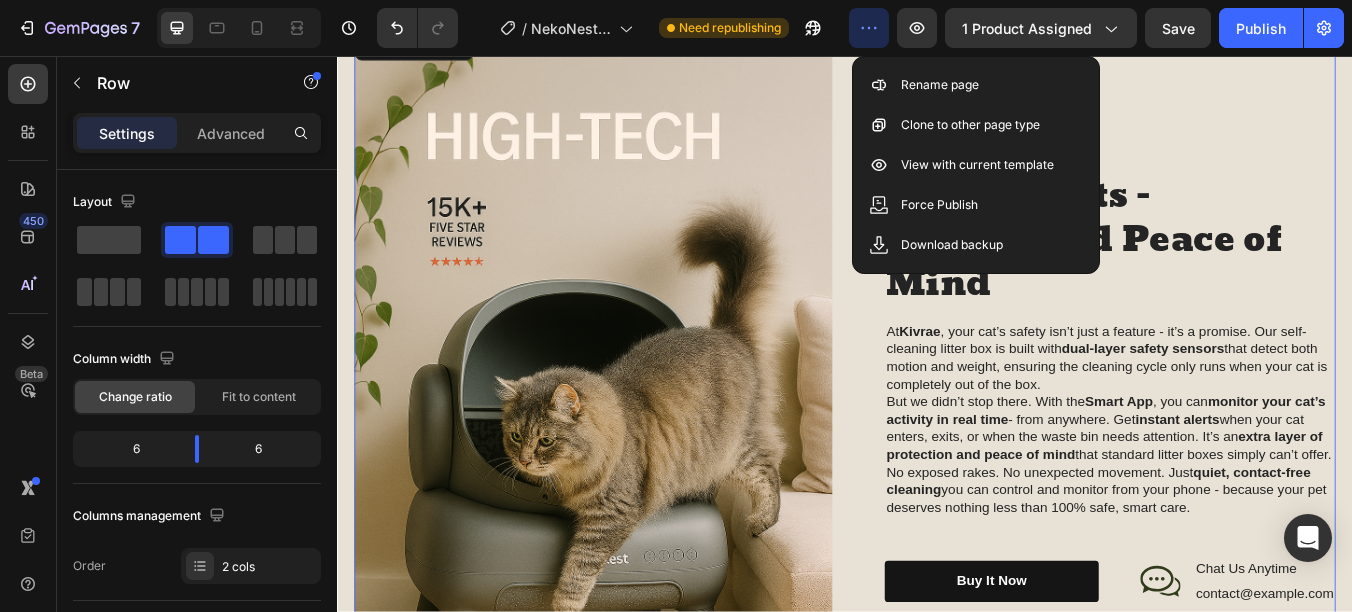 click on "Safe for Cats - Guaranteed Peace of Mind Heading At  Kivrae , your cat’s safety isn’t just a feature - it’s a promise. Our self-cleaning litter box is built with  dual-layer safety sensors  that detect both motion and weight, ensuring the cleaning cycle only runs when your cat is completely out of the box. But we didn’t stop there. With the  Smart App , you can  monitor your cat’s activity in real time  - from anywhere. Get  instant alerts  when your cat enters, exits, or when the waste bin needs attention. It’s an  extra layer of protection and peace of mind  that standard litter boxes simply can’t offer. No exposed rakes. No unexpected movement. Just  quiet, contact-free cleaning  you can control and monitor from your phone - because your pet deserves nothing less than 100% safe, smart care. Text Block Buy It Now Button
Icon Chat Us Anytime Text Block contact@kivrae.com Text Block Row Row Row" at bounding box center [1234, 450] 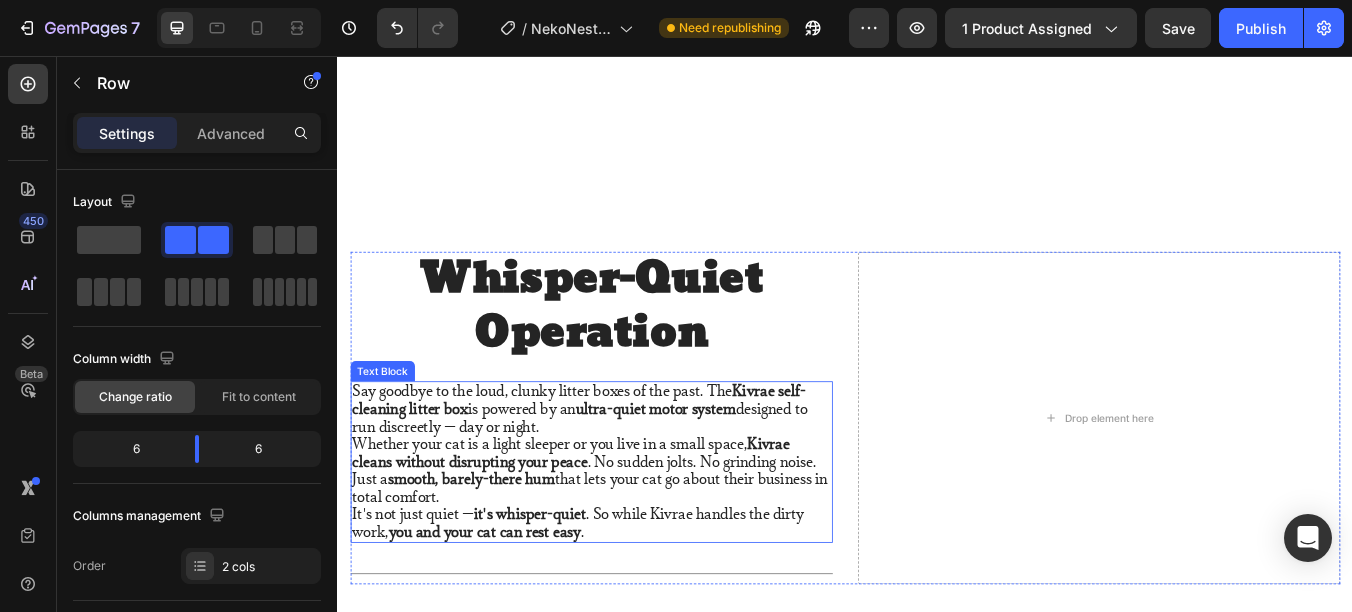 scroll, scrollTop: 1200, scrollLeft: 0, axis: vertical 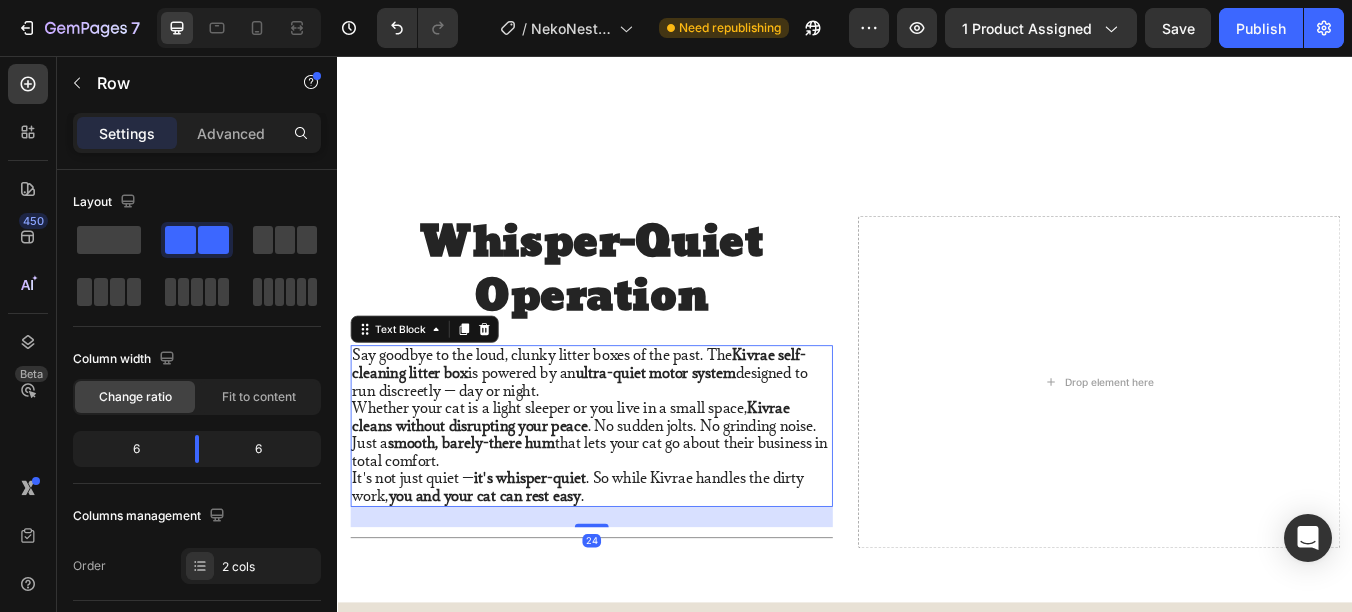 click on "Say goodbye to the loud, clunky litter boxes of the past. The  Kivrae self-cleaning litter box  is powered by an  ultra-quiet motor system  designed to run discreetly — day or night." at bounding box center (637, 431) 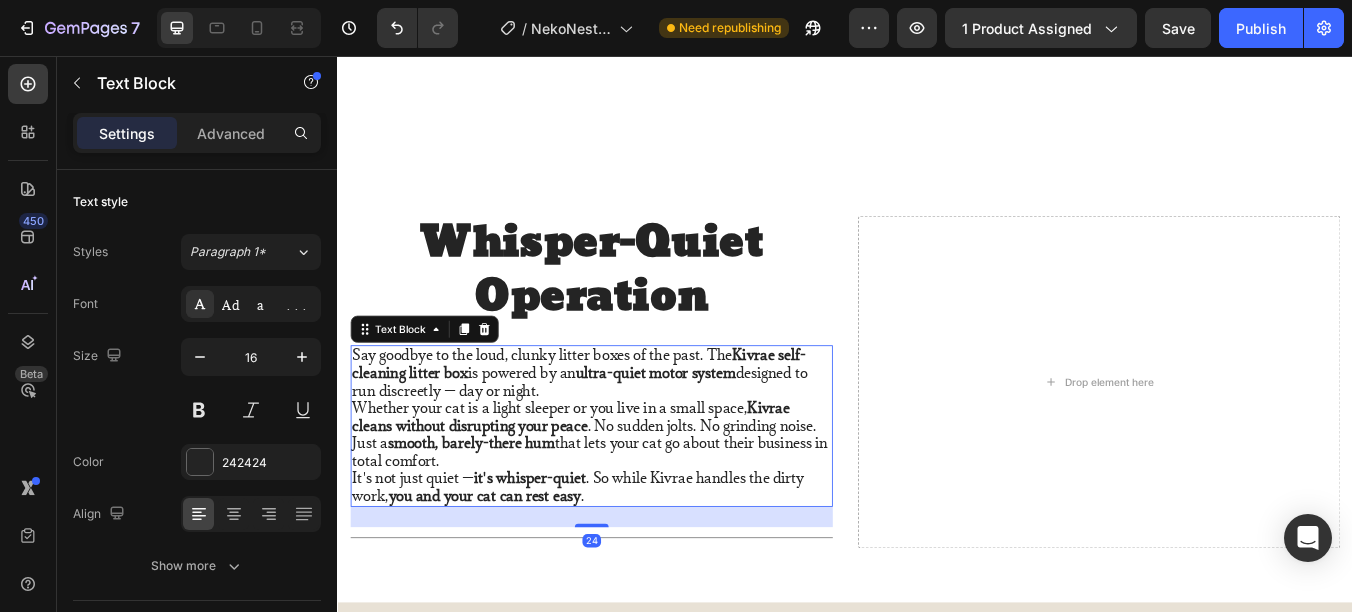 click on "Say goodbye to the loud, clunky litter boxes of the past. The  Kivrae self-cleaning litter box  is powered by an  ultra-quiet motor system  designed to run discreetly — day or night." at bounding box center [637, 431] 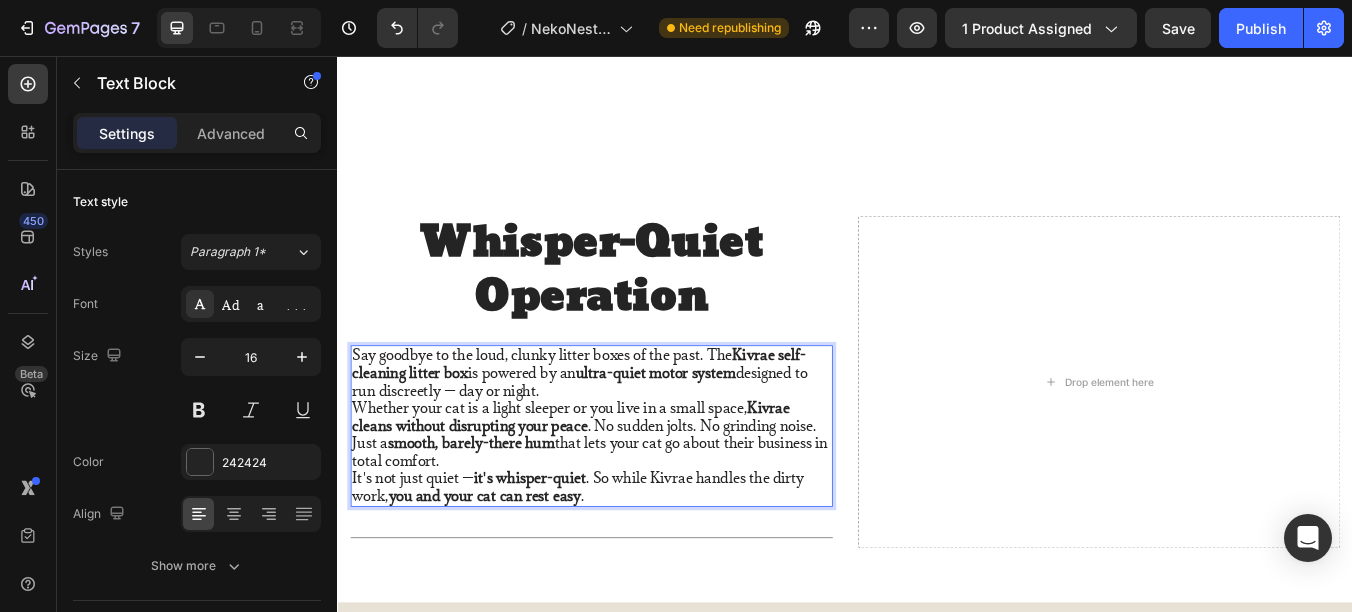 click on "Say goodbye to the loud, clunky litter boxes of the past. The  Kivrae self-cleaning litter box  is powered by an  ultra-quiet motor system  designed to run discreetly — day or night." at bounding box center [637, 431] 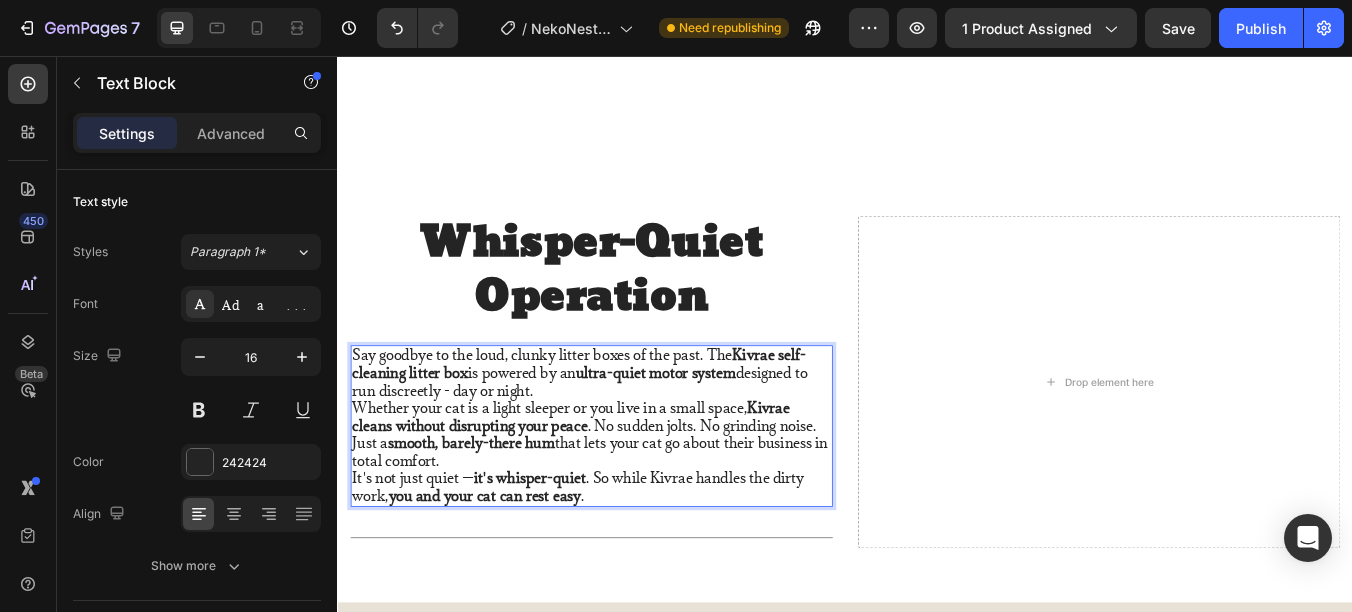 click on "It's not just quiet —  it's whisper-quiet . So while Kivrae handles the dirty work,  you and your cat can rest easy ." at bounding box center [637, 566] 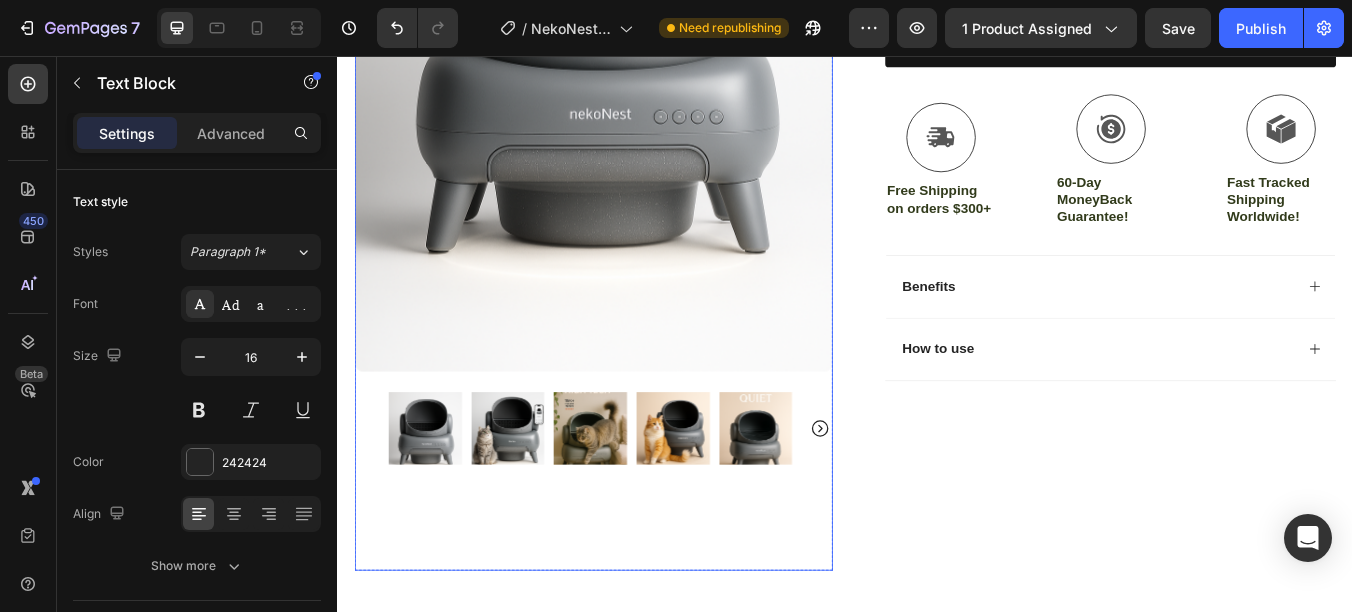 scroll, scrollTop: 500, scrollLeft: 0, axis: vertical 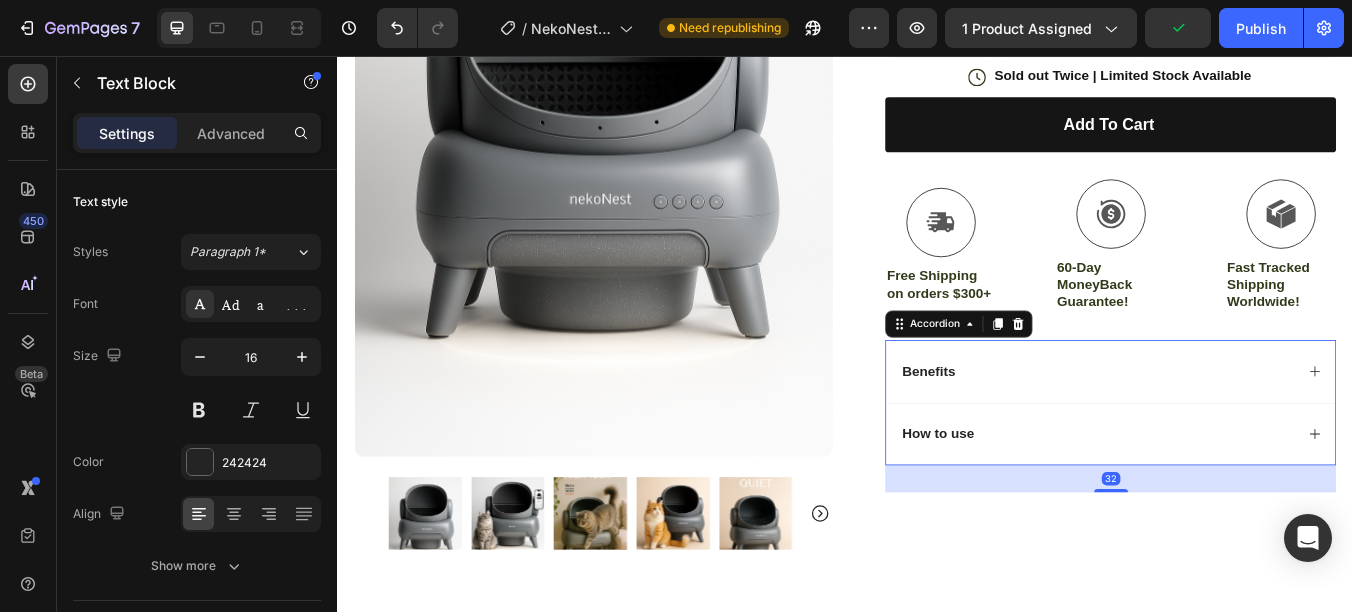 click on "Benefits" at bounding box center [1234, 429] 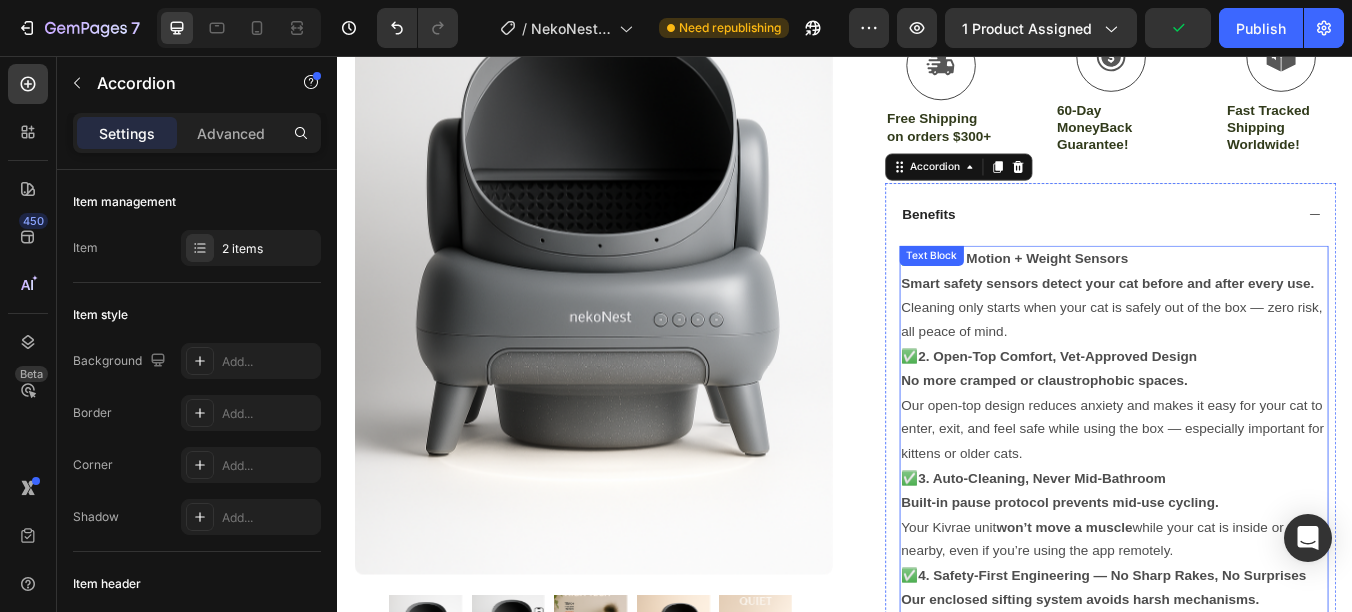scroll, scrollTop: 700, scrollLeft: 0, axis: vertical 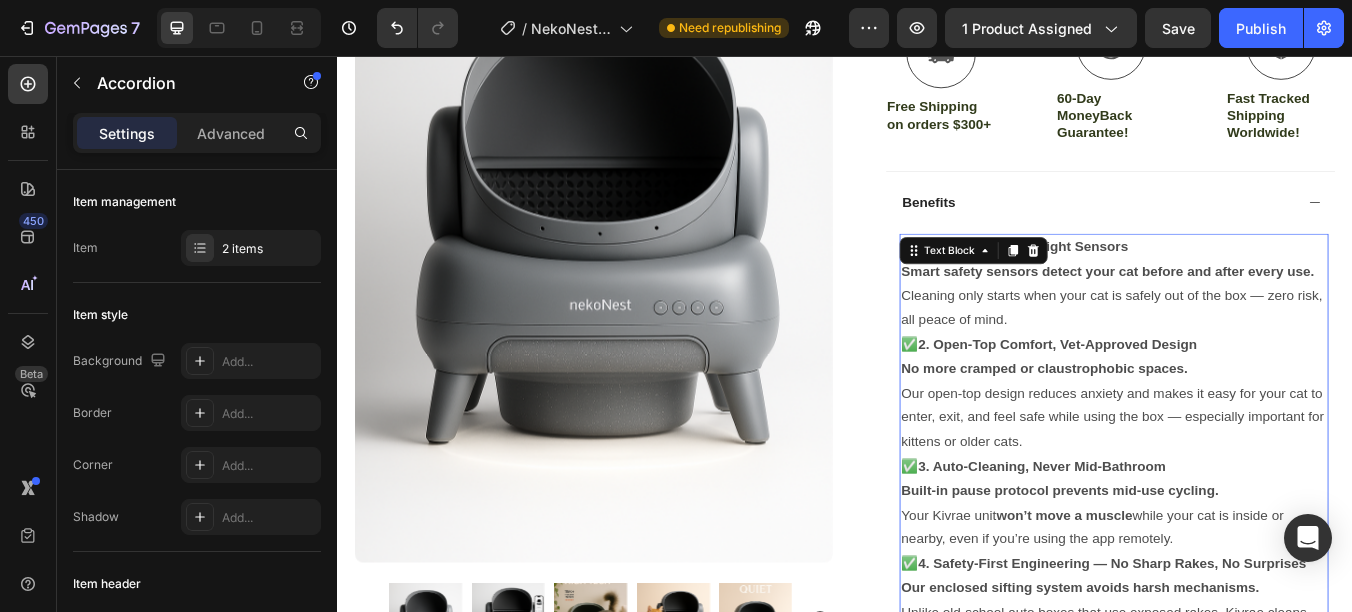 click on "No more cramped or claustrophobic spaces. Our open-top design reduces anxiety and makes it easy for your cat to enter, exit, and feel safe while using the box — especially important for kittens or older cats." at bounding box center (1254, 469) 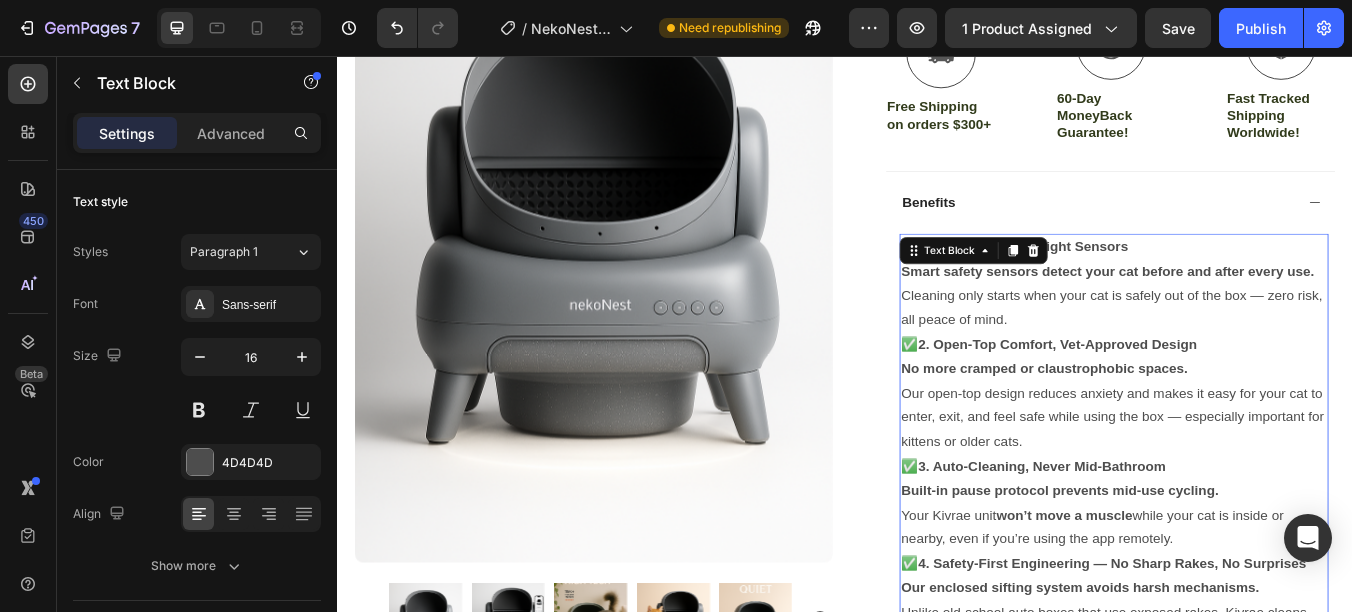 click on "No more cramped or claustrophobic spaces. Our open-top design reduces anxiety and makes it easy for your cat to enter, exit, and feel safe while using the box — especially important for kittens or older cats." at bounding box center [1254, 469] 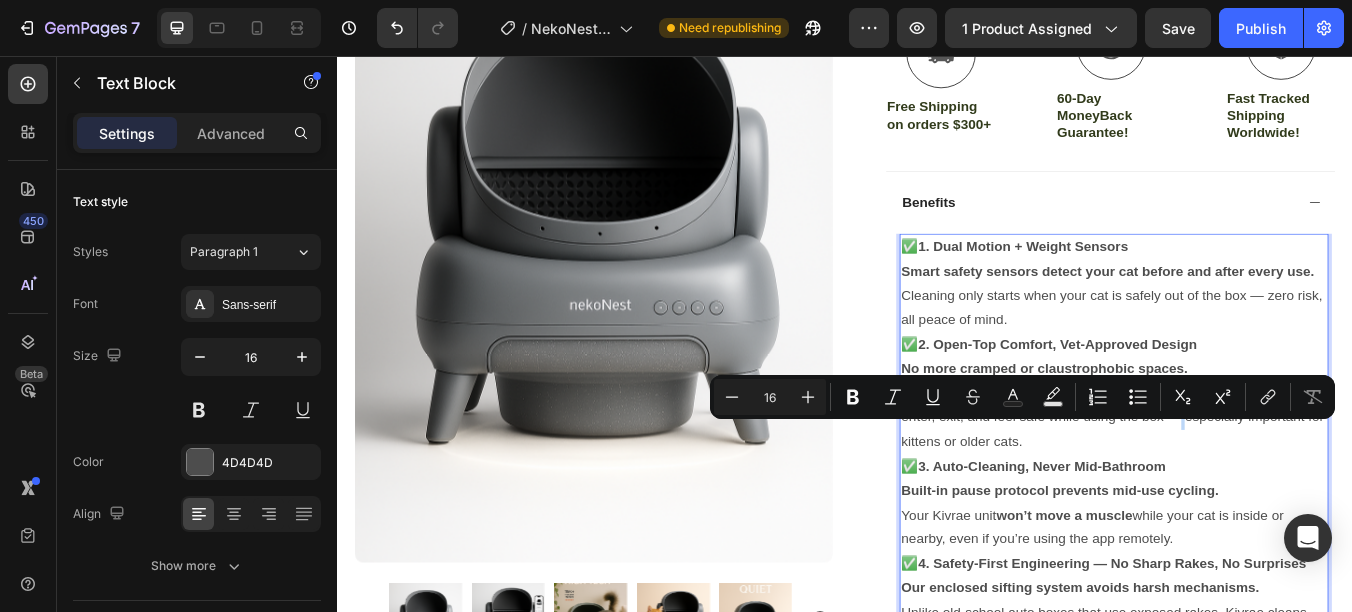 click on "No more cramped or claustrophobic spaces. Our open-top design reduces anxiety and makes it easy for your cat to enter, exit, and feel safe while using the box — especially important for kittens or older cats." at bounding box center (1254, 469) 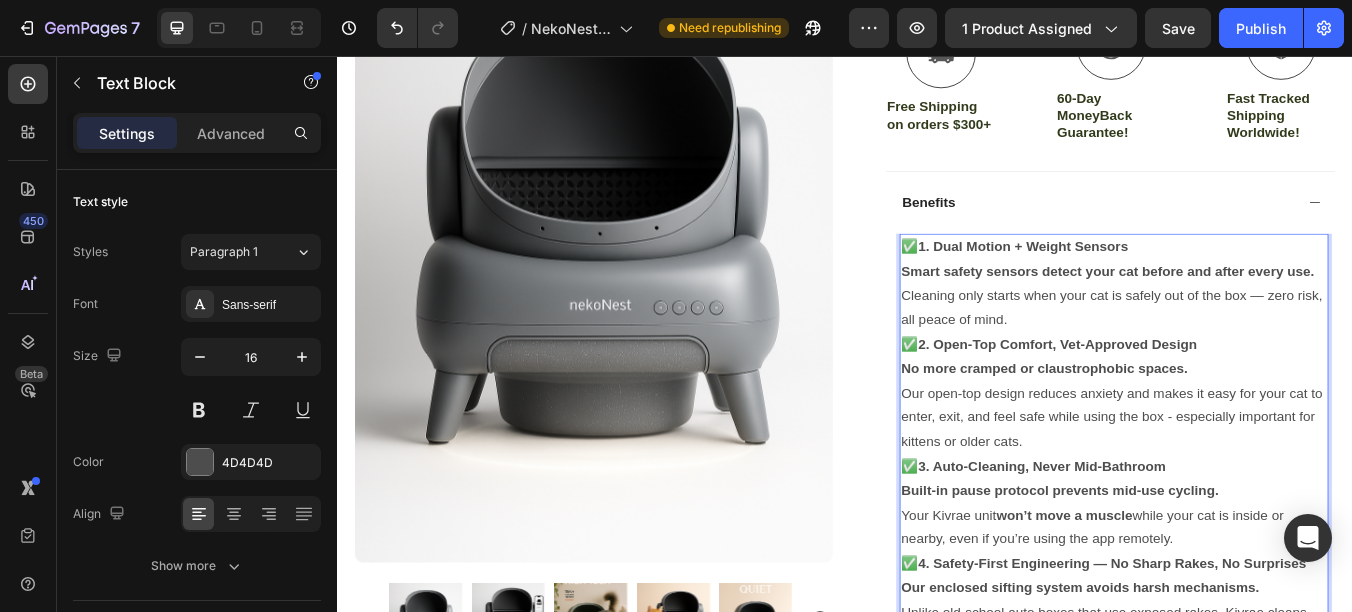 click on "Smart safety sensors detect your cat before and after every use. Cleaning only starts when your cat is safely out of the box — zero risk, all peace of mind." at bounding box center [1254, 340] 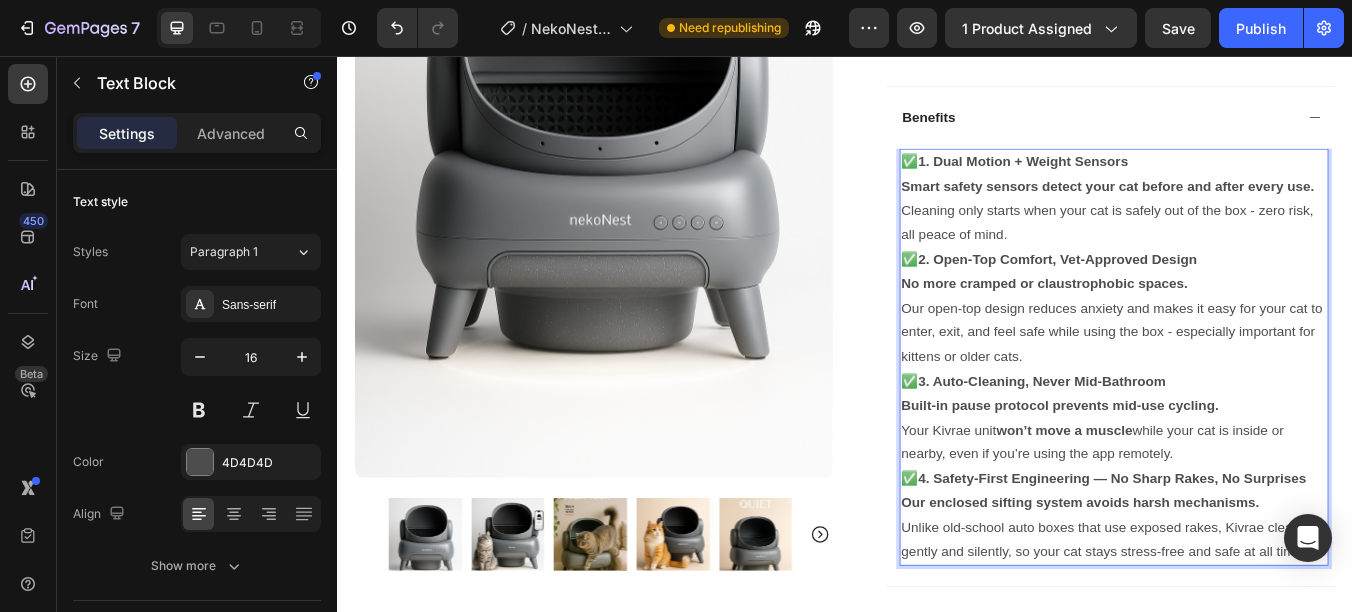 scroll, scrollTop: 900, scrollLeft: 0, axis: vertical 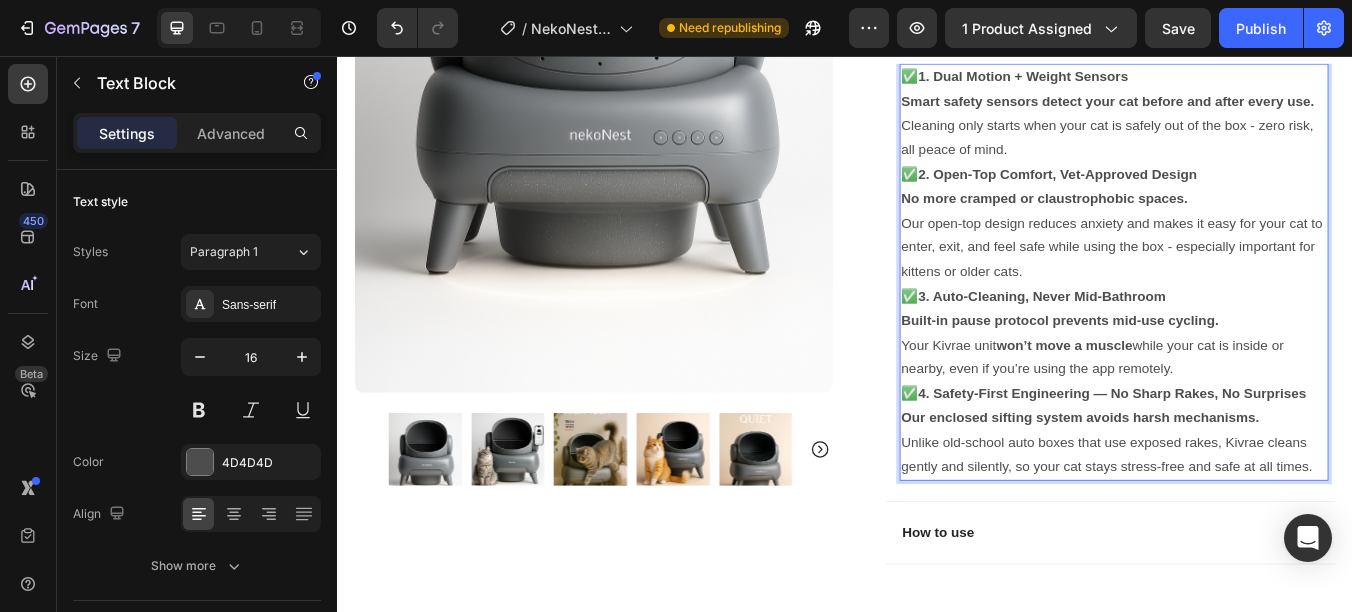 click on "4. Safety-First Engineering — No Sharp Rakes, No Surprises" at bounding box center (1252, 455) 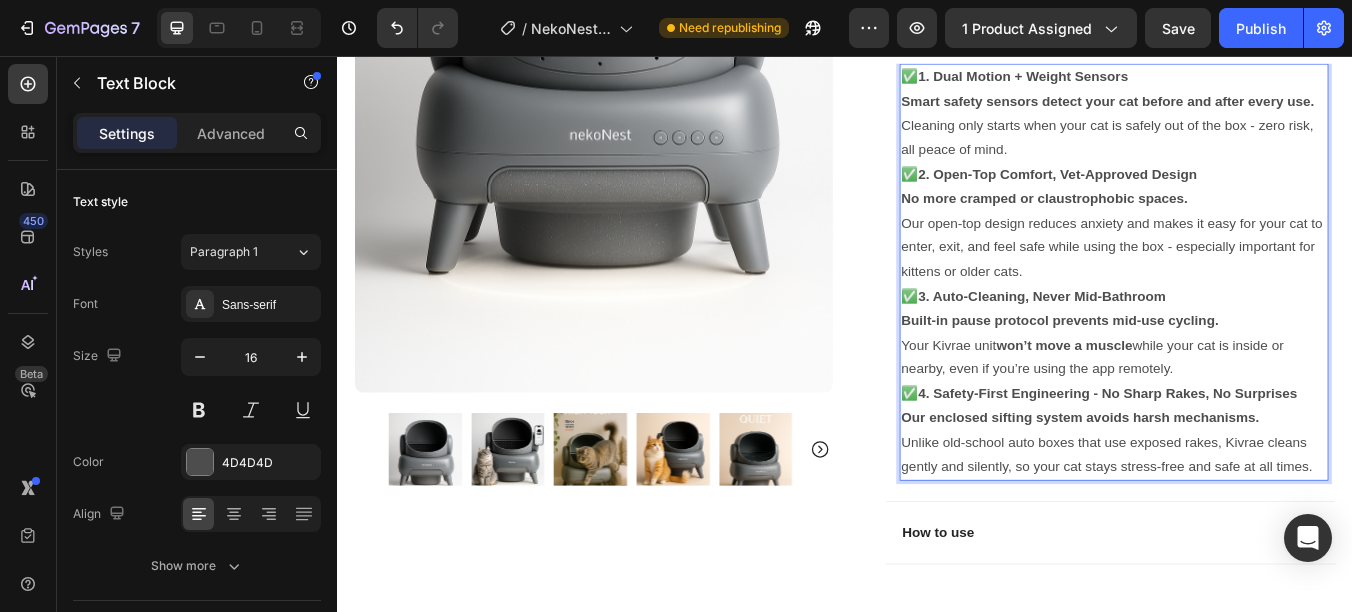 scroll, scrollTop: 1000, scrollLeft: 0, axis: vertical 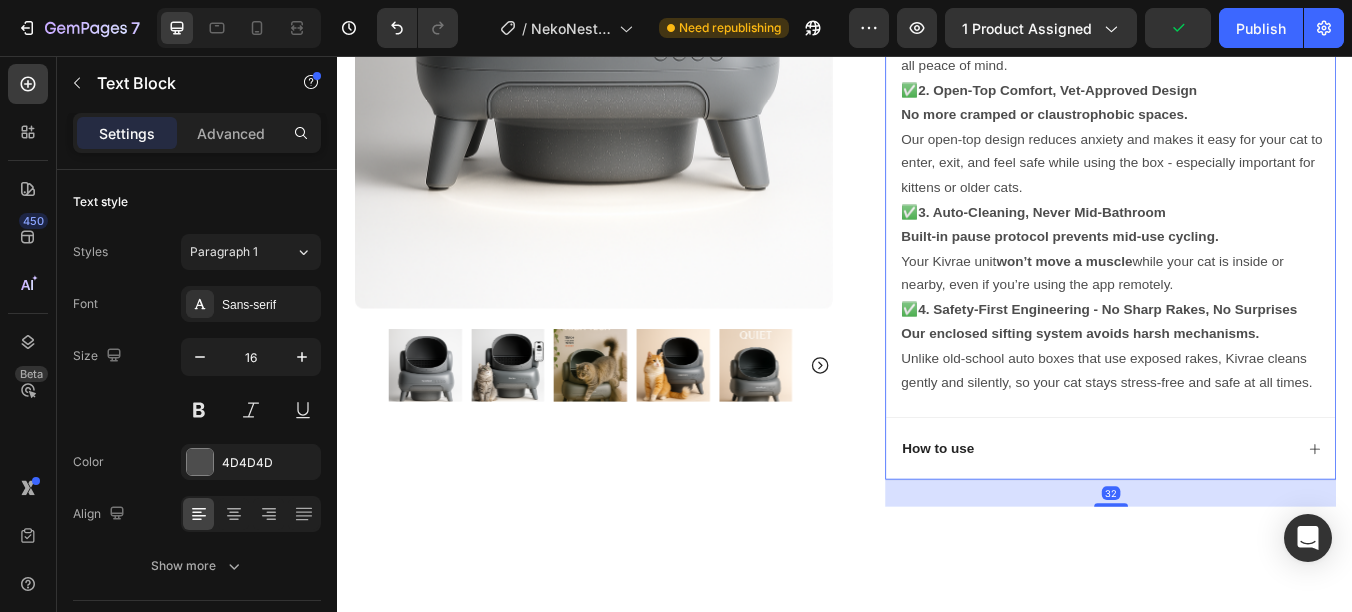 click on "How to use" at bounding box center (1234, 520) 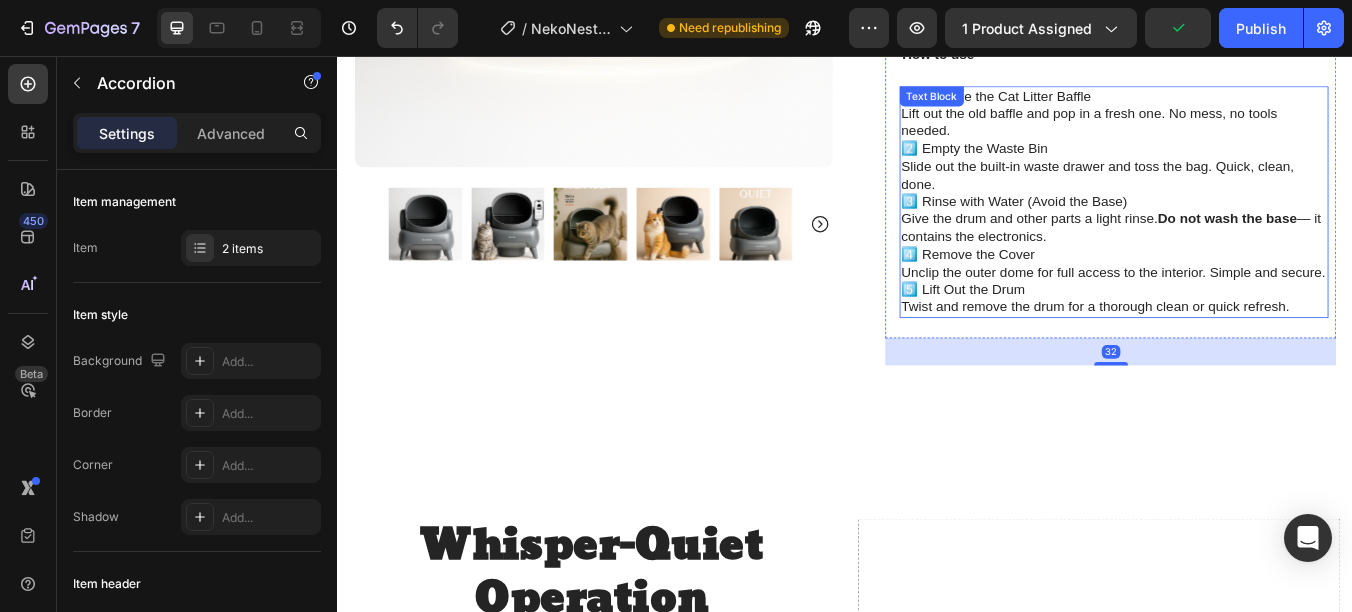 scroll, scrollTop: 900, scrollLeft: 0, axis: vertical 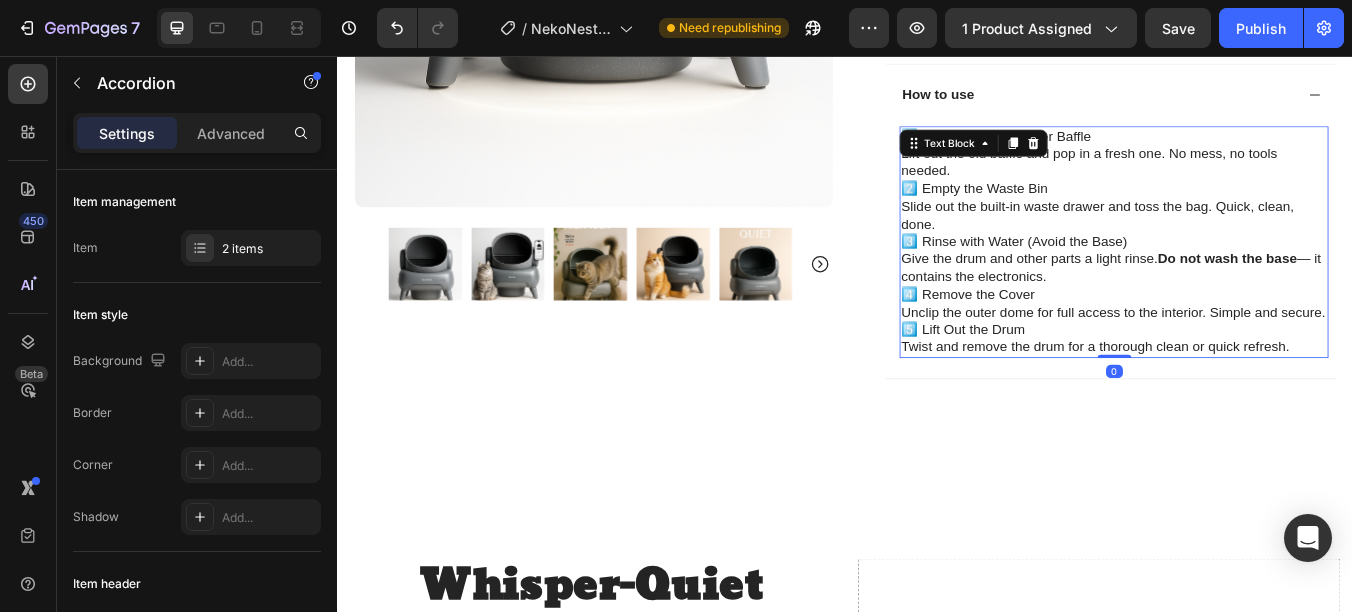 click on "Give the drum and other parts a light rinse.  Do not wash the base  — it contains the electronics." at bounding box center (1254, 308) 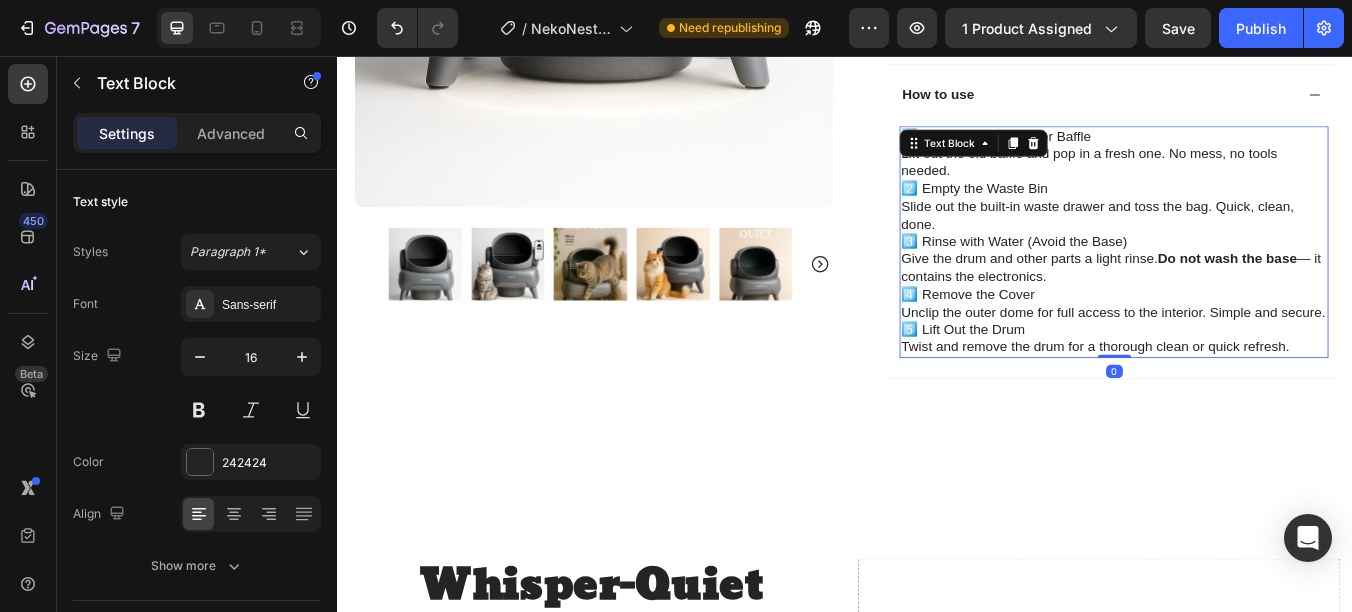 click on "Give the drum and other parts a light rinse.  Do not wash the base  — it contains the electronics." at bounding box center (1254, 308) 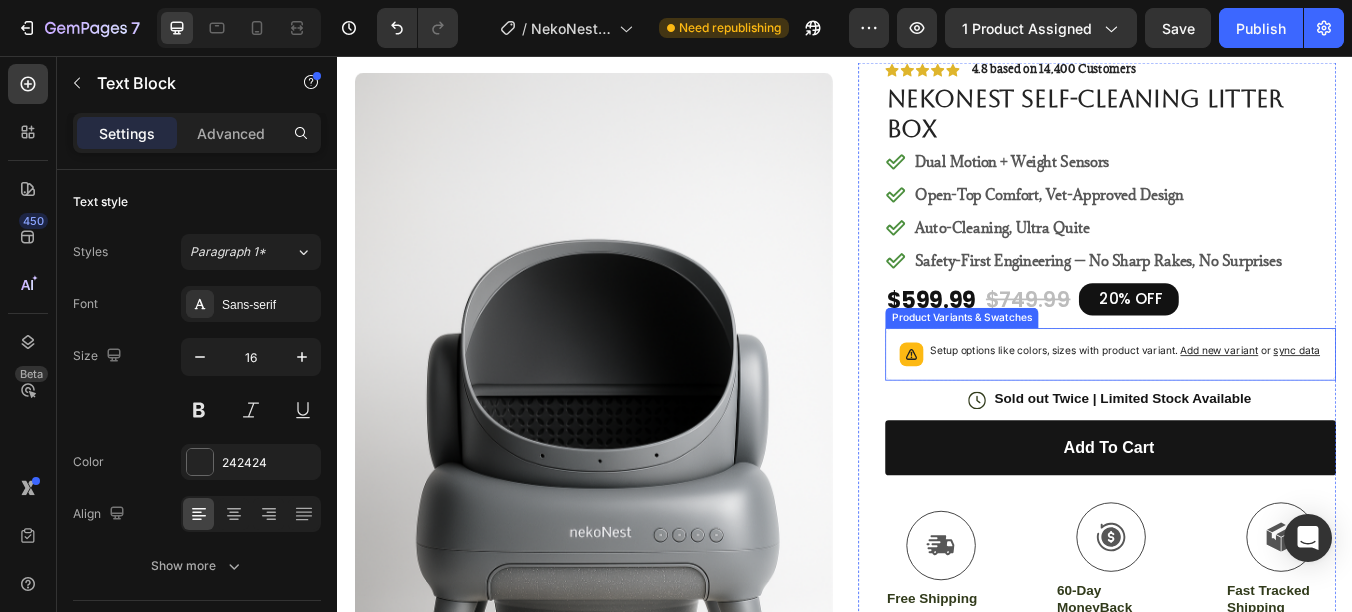 scroll, scrollTop: 100, scrollLeft: 0, axis: vertical 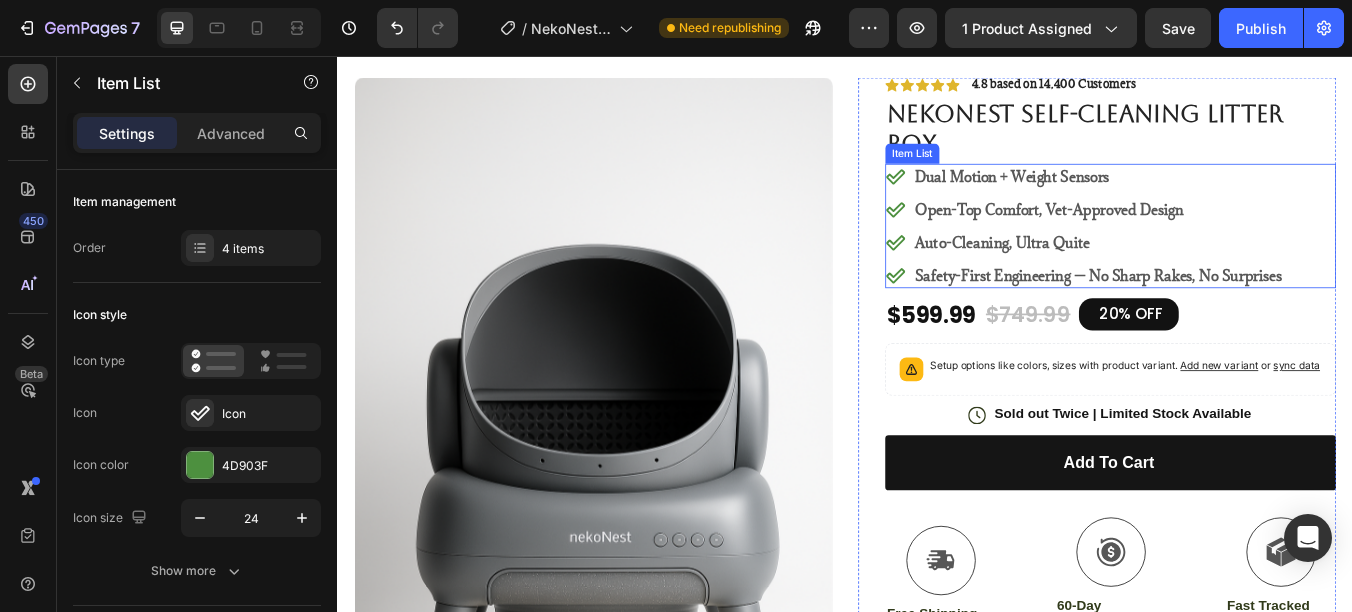 click on "Safety-First Engineering — No Sharp Rakes, No Surprises" at bounding box center [1236, 316] 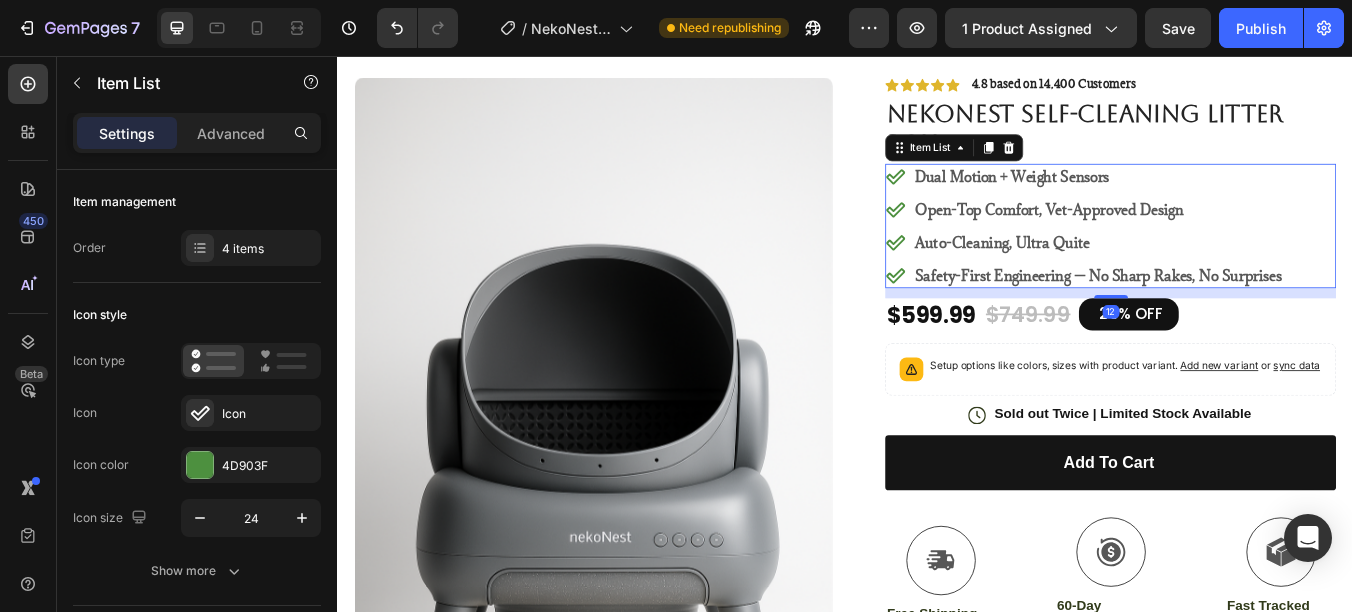 click on "Safety-First Engineering — No Sharp Rakes, No Surprises" at bounding box center [1236, 316] 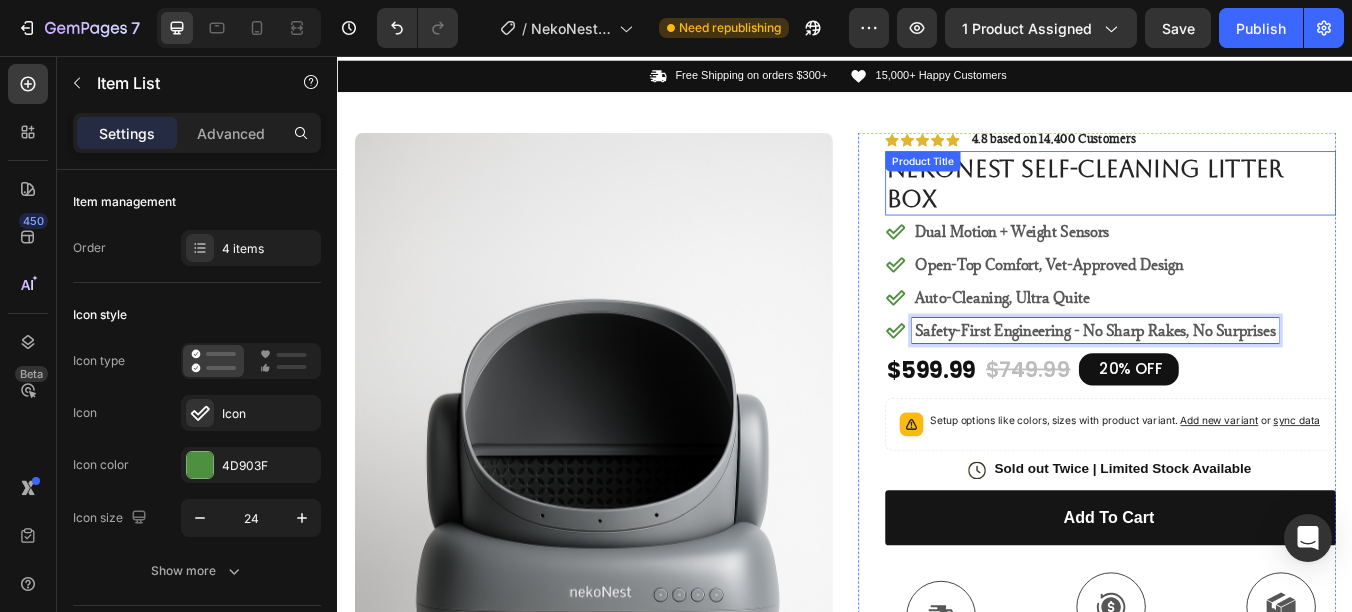 scroll, scrollTop: 0, scrollLeft: 0, axis: both 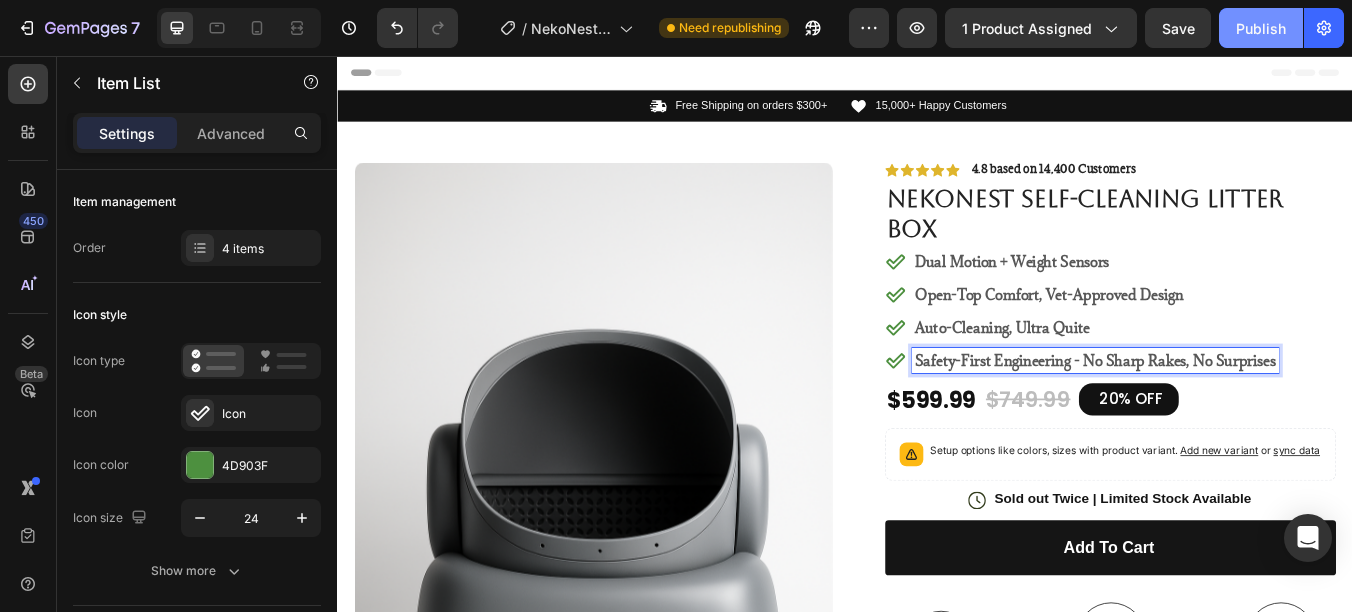click on "Publish" at bounding box center [1261, 28] 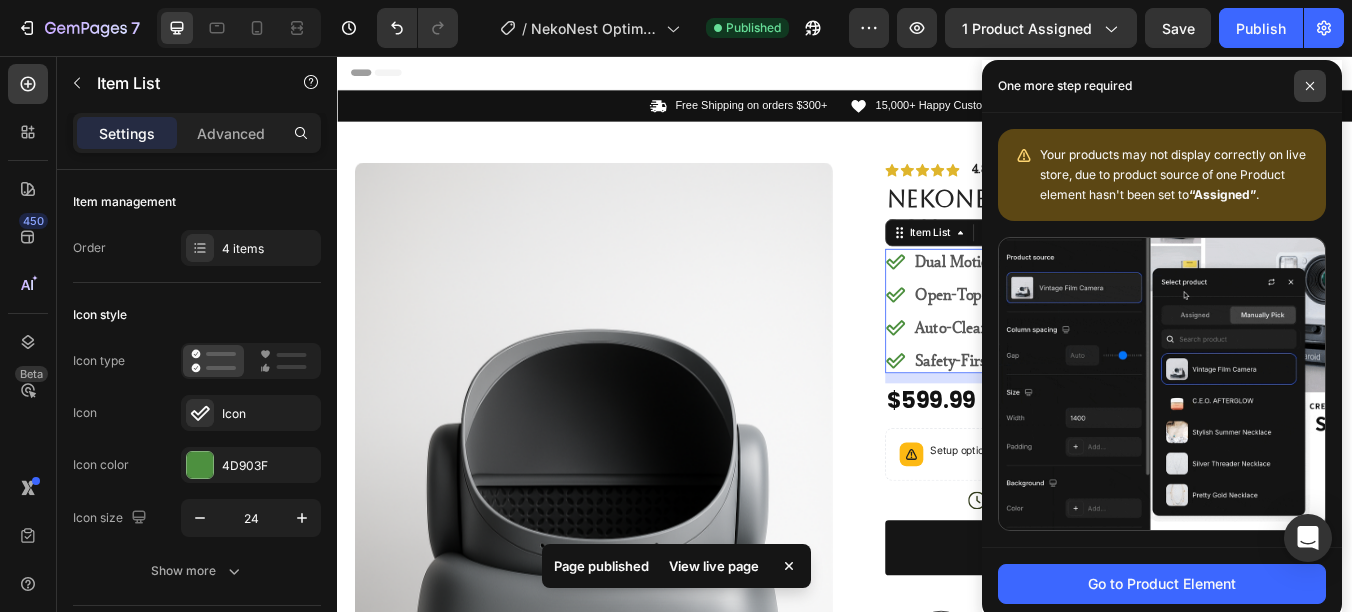click 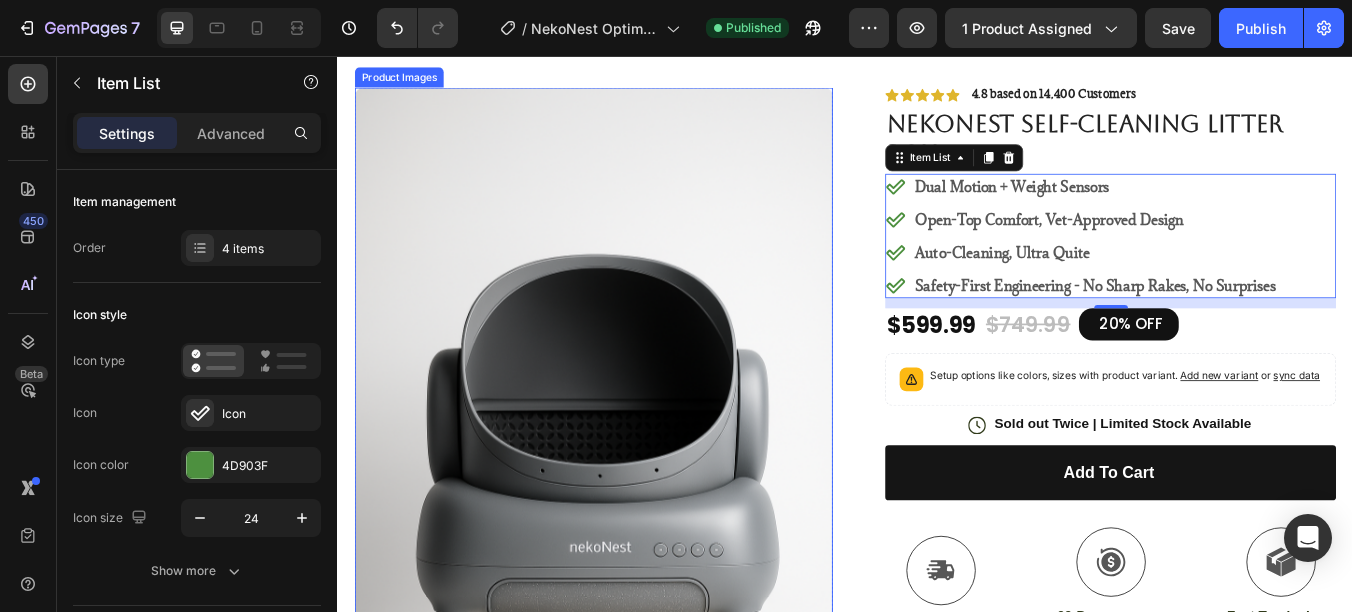 scroll, scrollTop: 200, scrollLeft: 0, axis: vertical 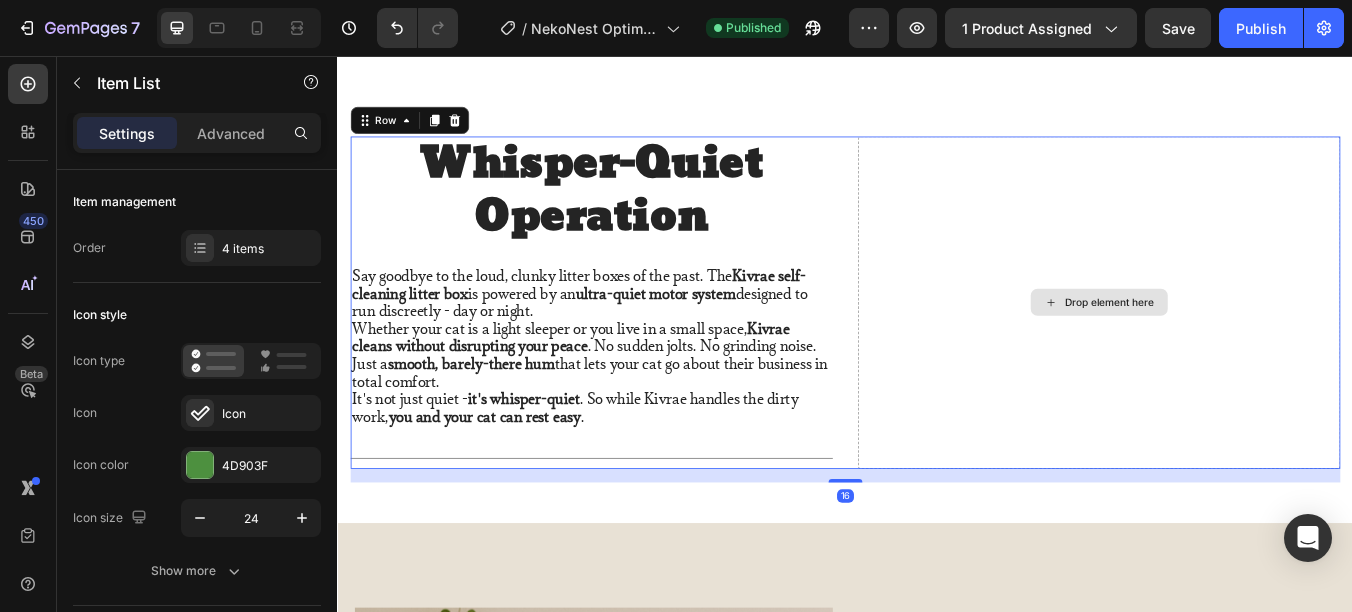click on "Drop element here" at bounding box center [1237, 347] 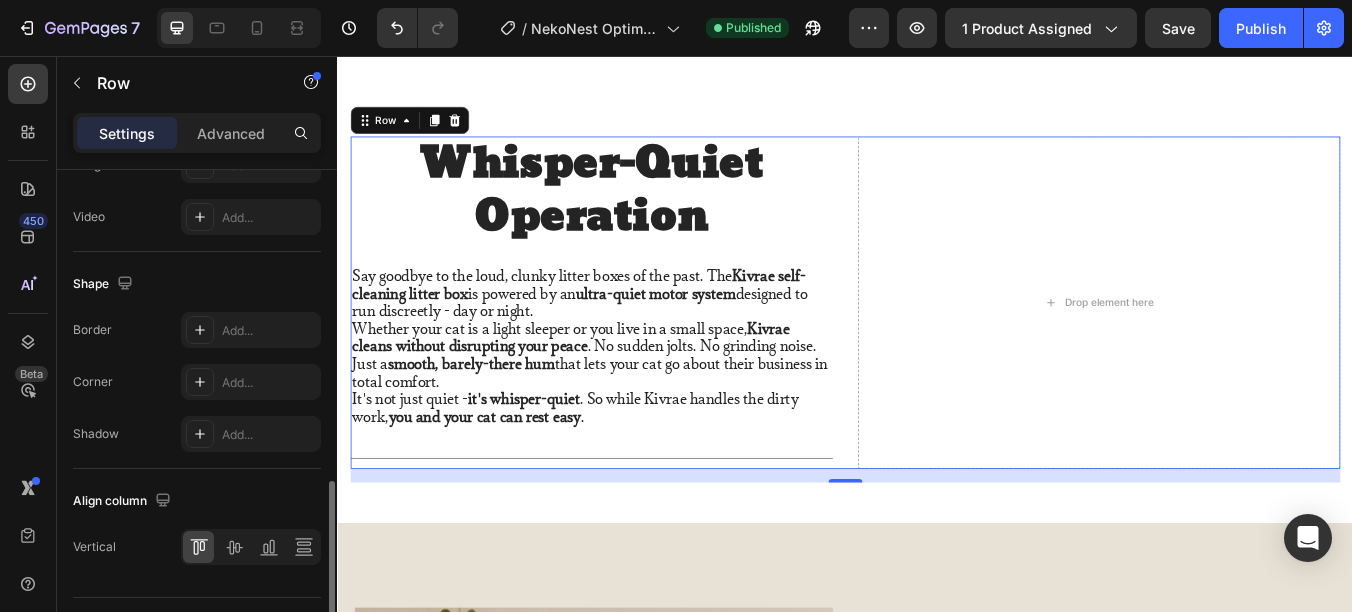 scroll, scrollTop: 949, scrollLeft: 0, axis: vertical 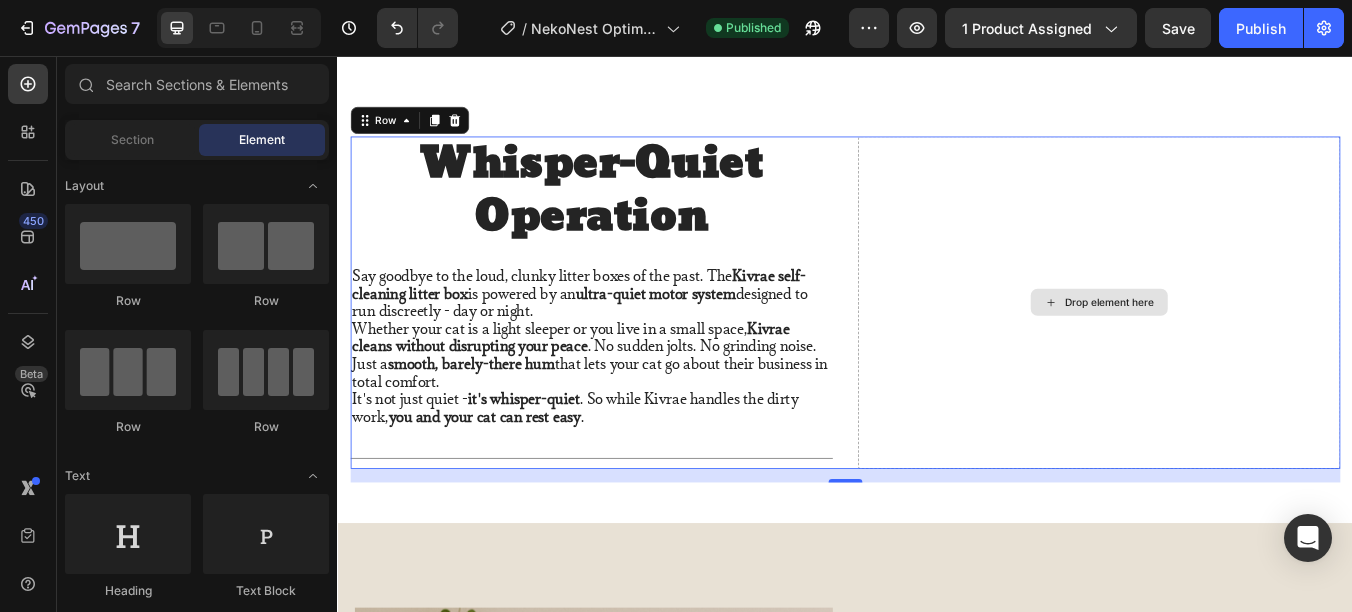 click on "Drop element here" at bounding box center [1249, 347] 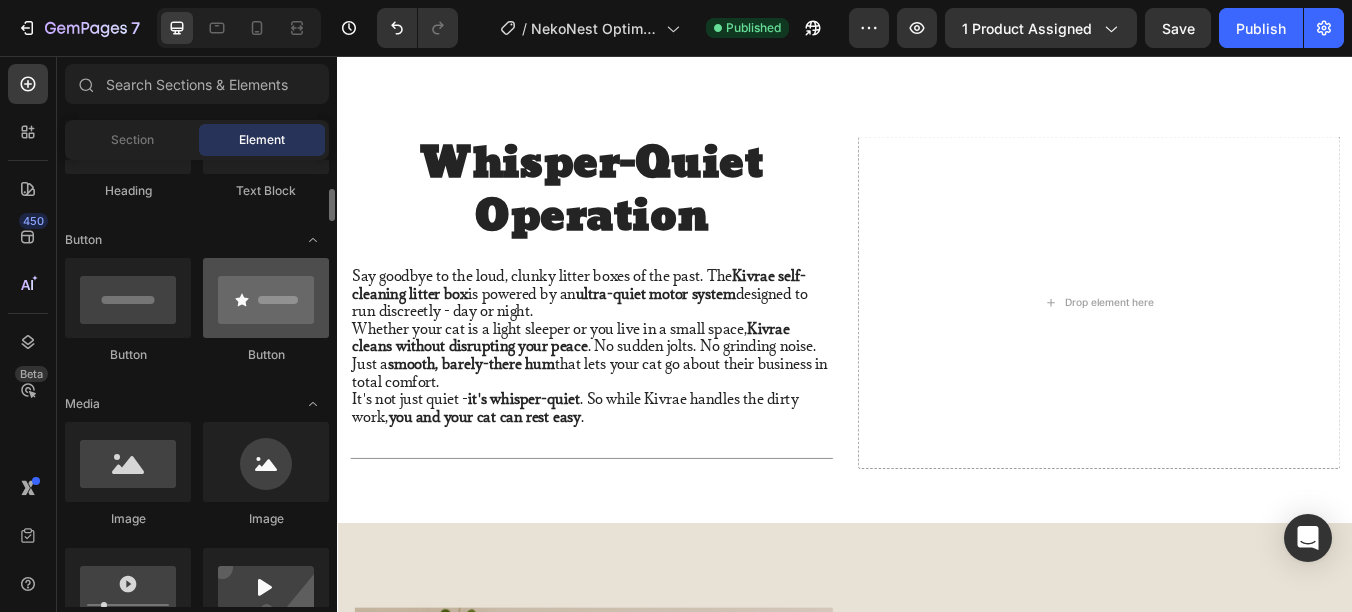 scroll, scrollTop: 500, scrollLeft: 0, axis: vertical 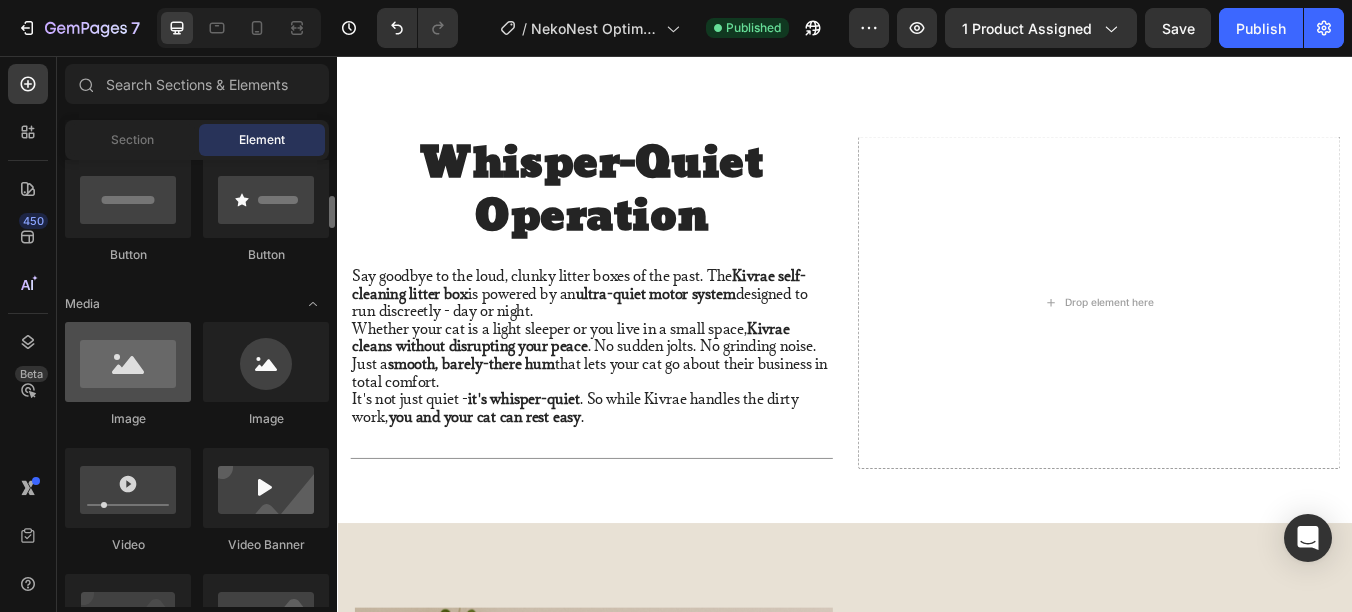click at bounding box center [128, 362] 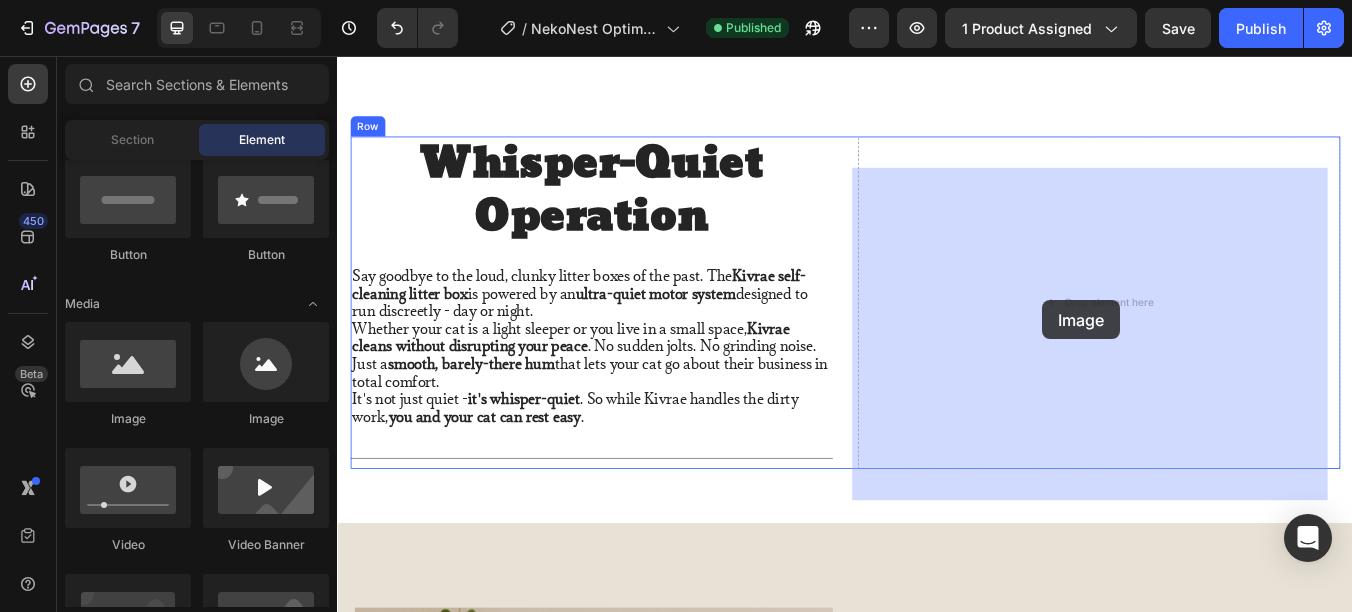 drag, startPoint x: 488, startPoint y: 414, endPoint x: 1169, endPoint y: 349, distance: 684.09503 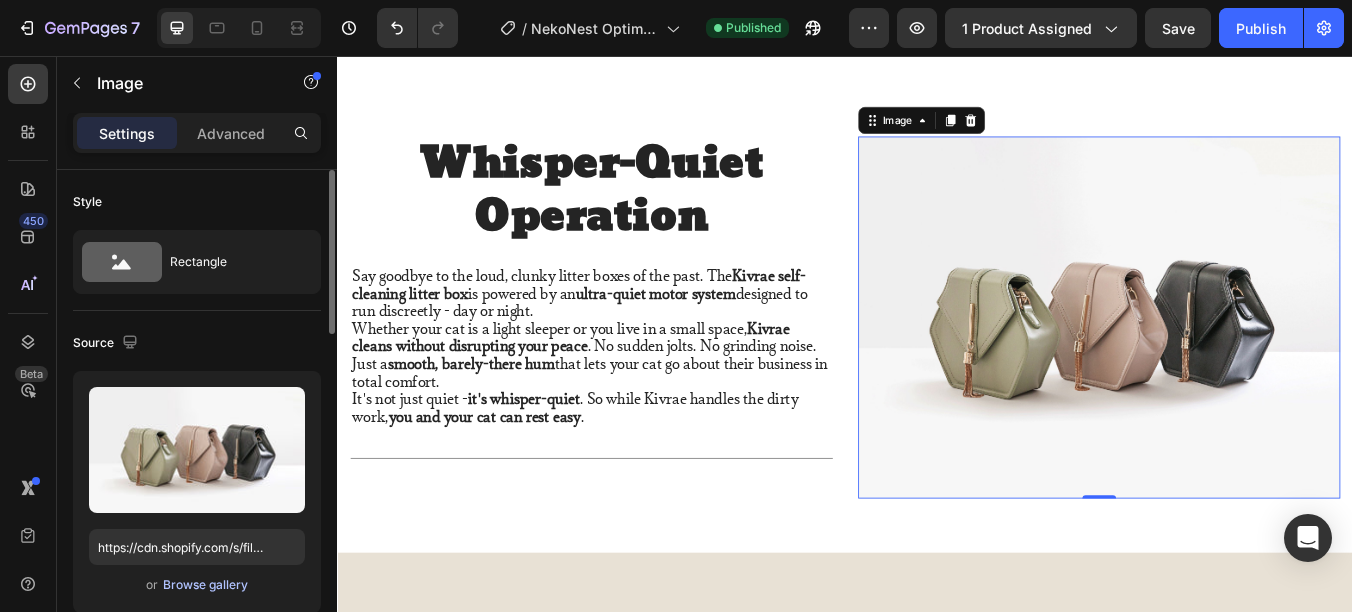 click on "Browse gallery" at bounding box center [205, 585] 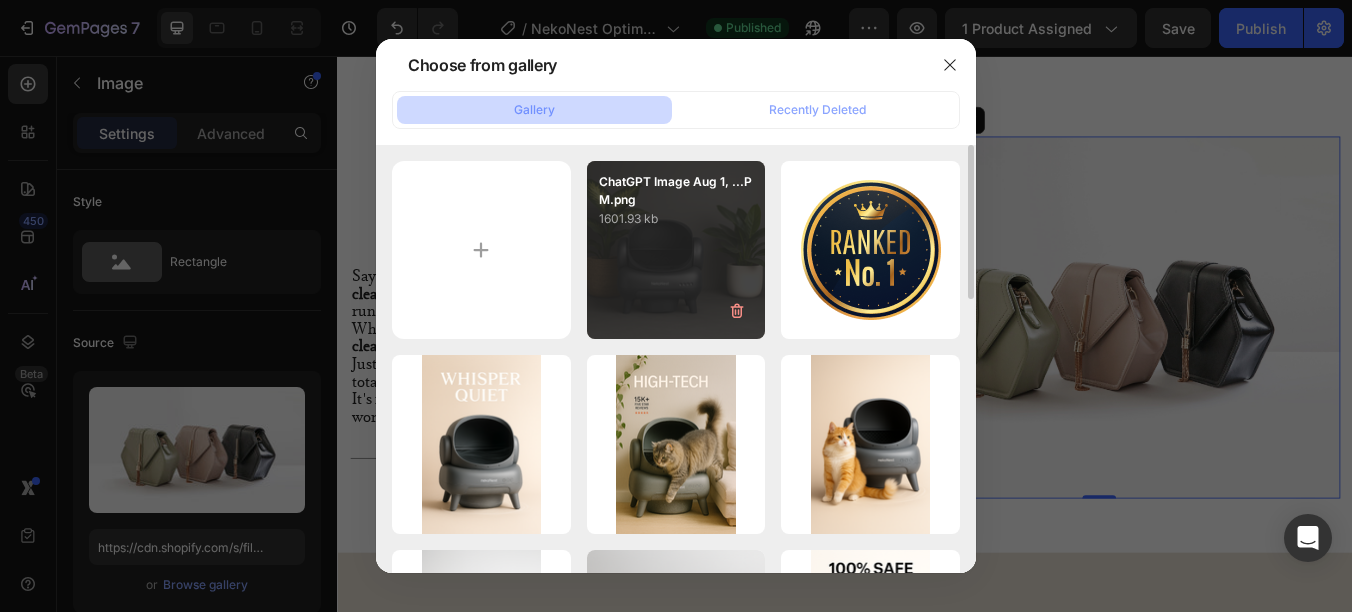 click on "ChatGPT Image Aug 1, ...PM.png 1601.93 kb" at bounding box center [676, 250] 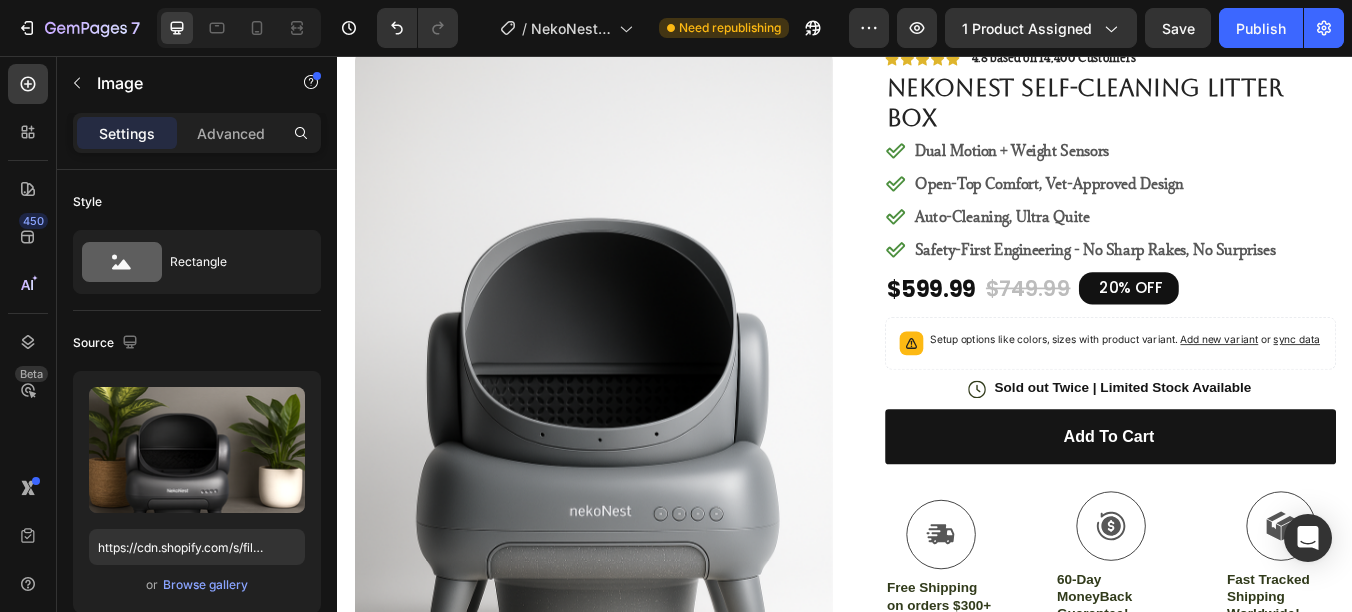 scroll, scrollTop: 100, scrollLeft: 0, axis: vertical 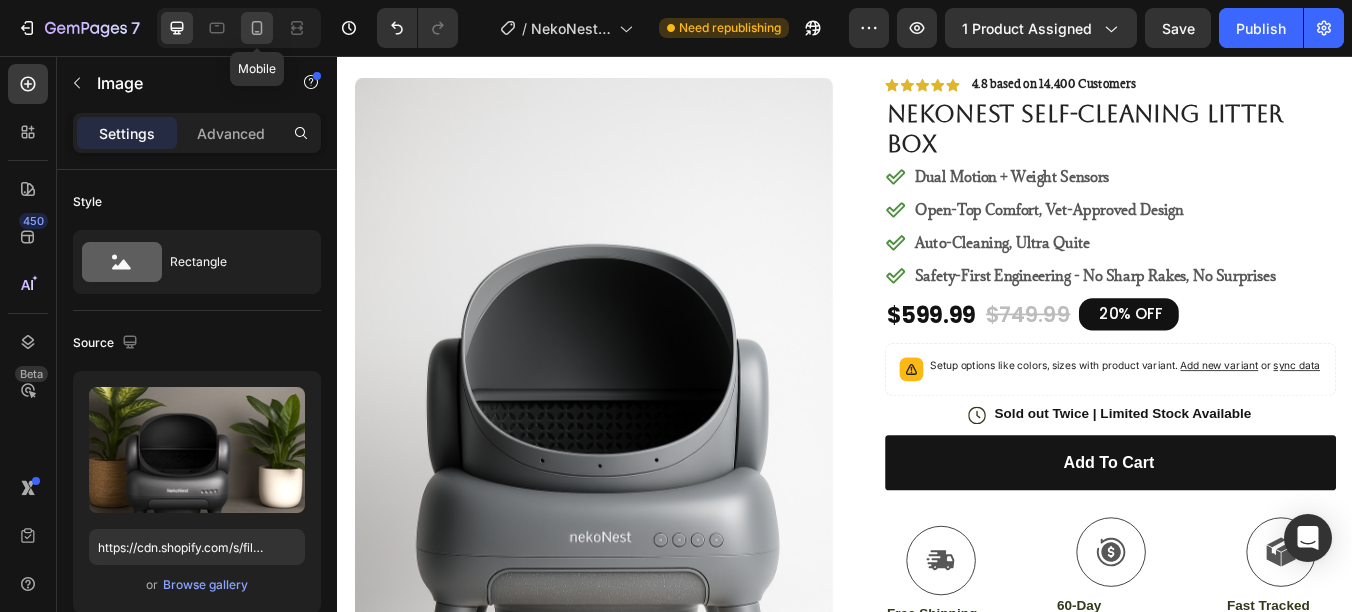 click 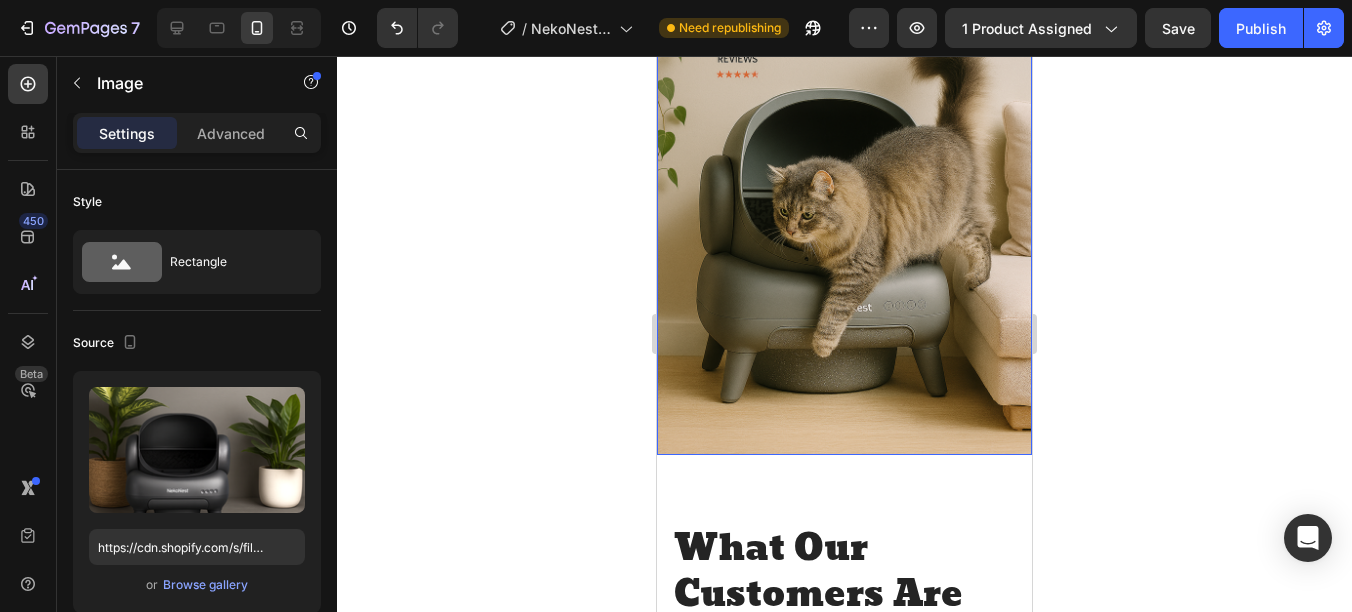 scroll, scrollTop: 4500, scrollLeft: 0, axis: vertical 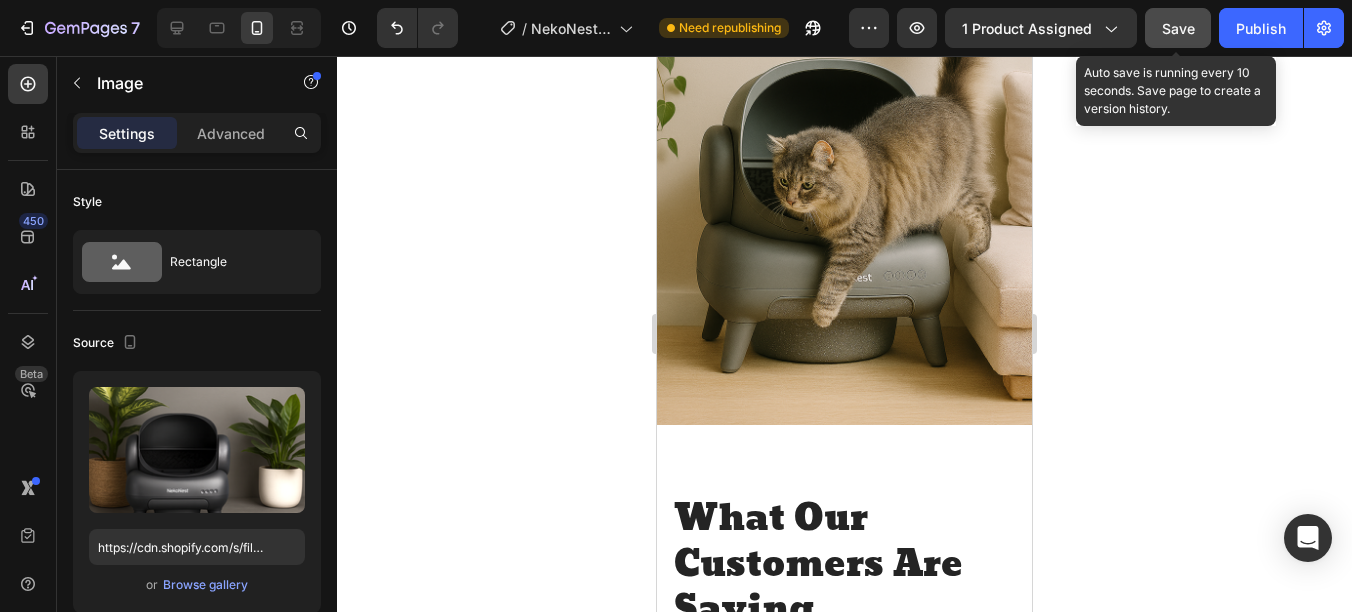 click on "Save" at bounding box center (1178, 28) 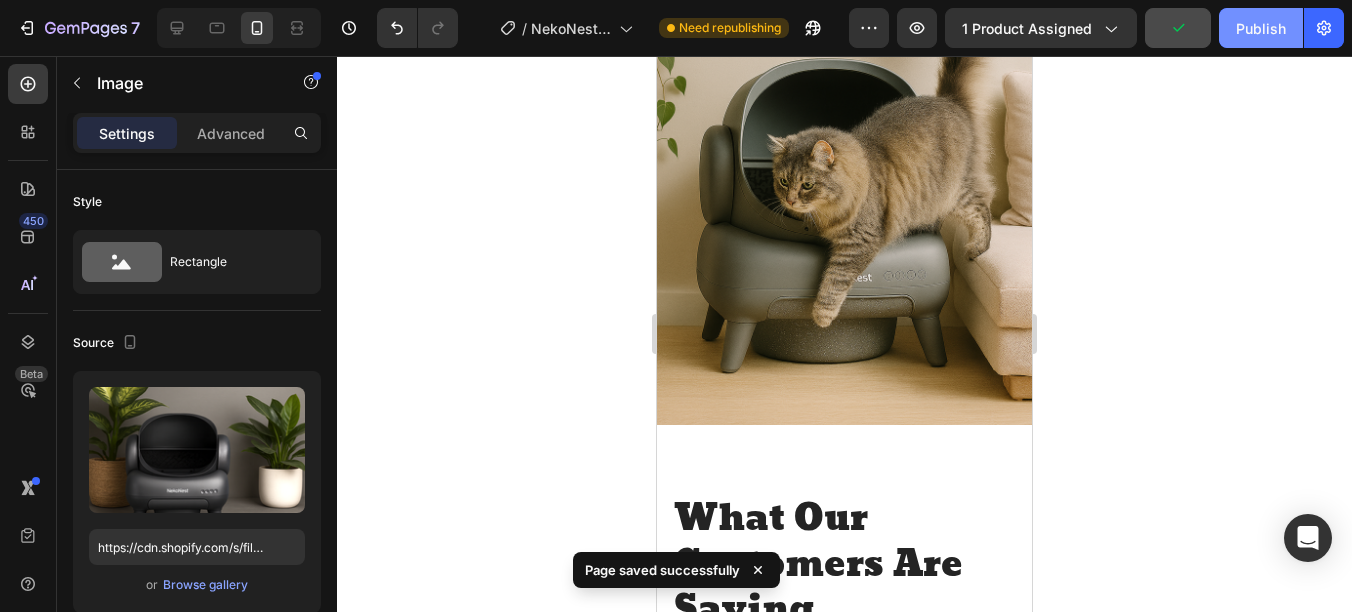 click on "Publish" at bounding box center [1261, 28] 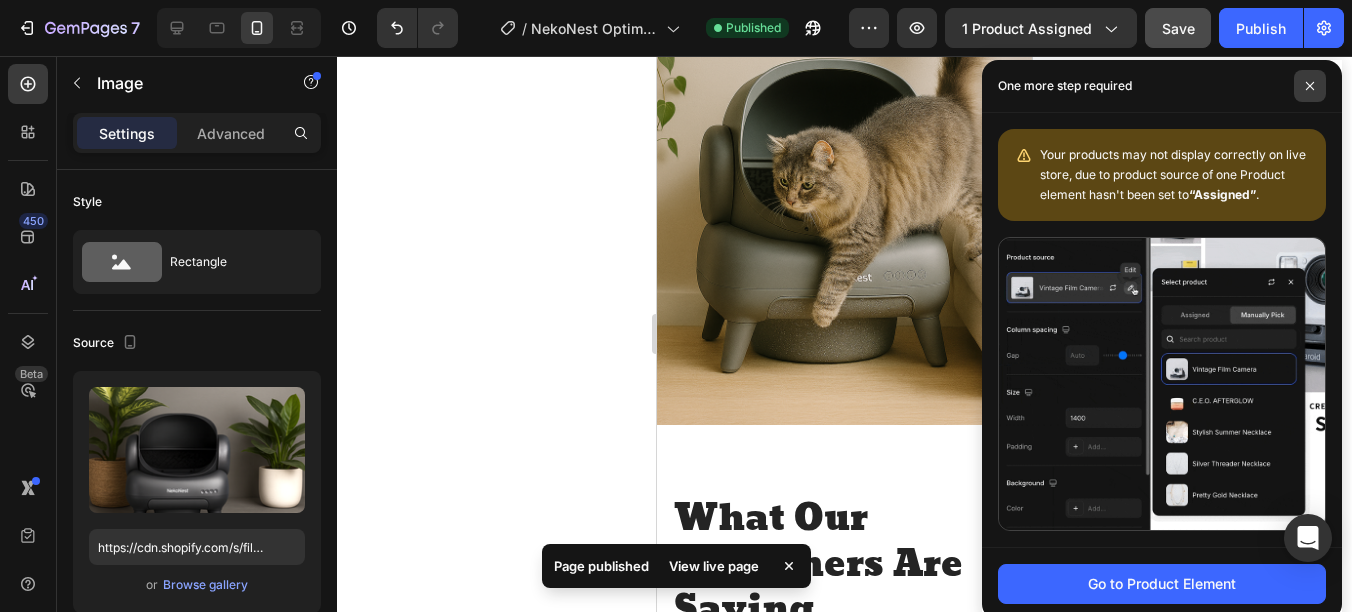 click 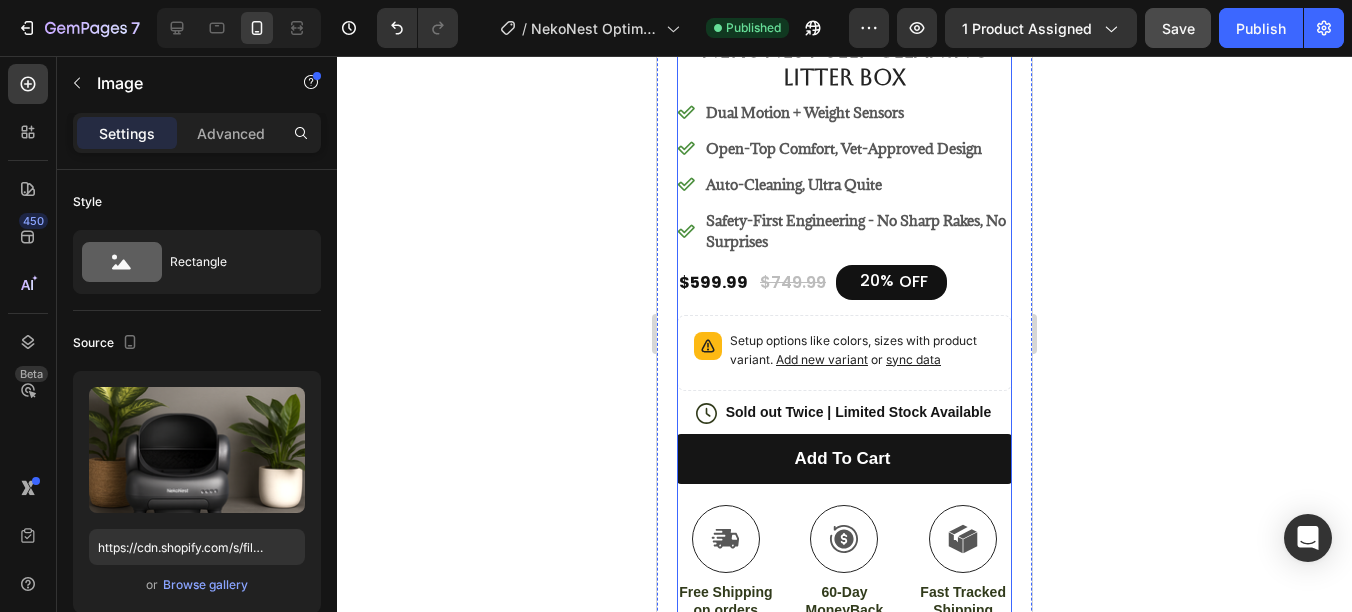 scroll, scrollTop: 900, scrollLeft: 0, axis: vertical 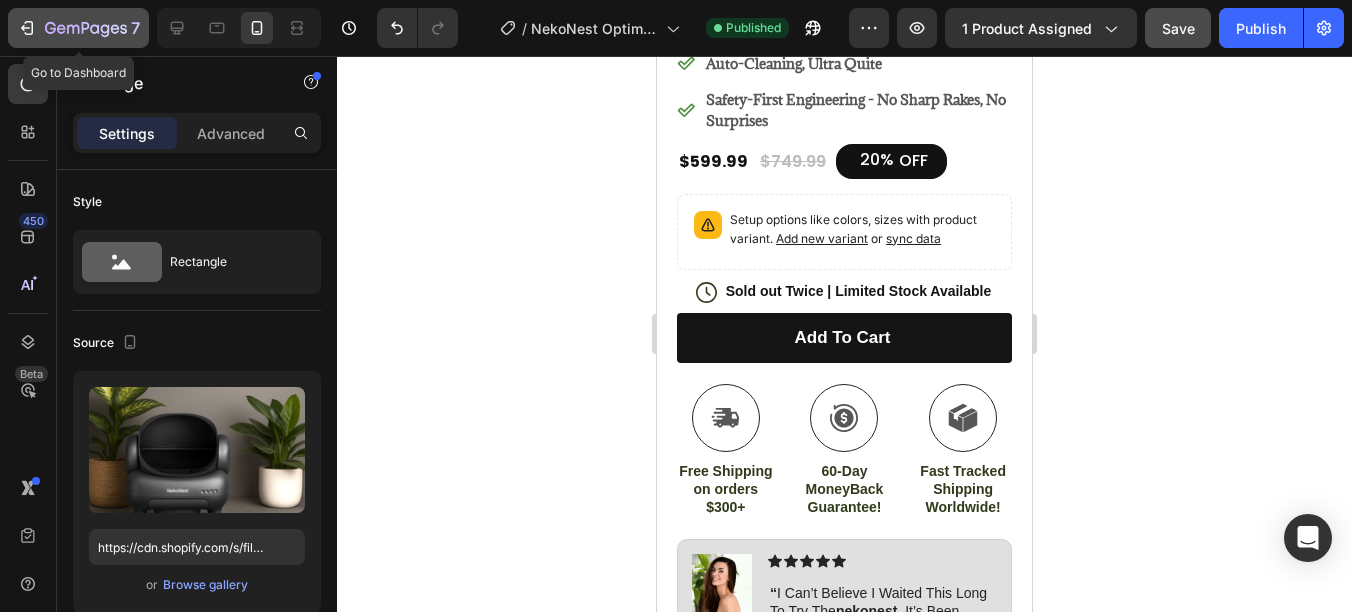click 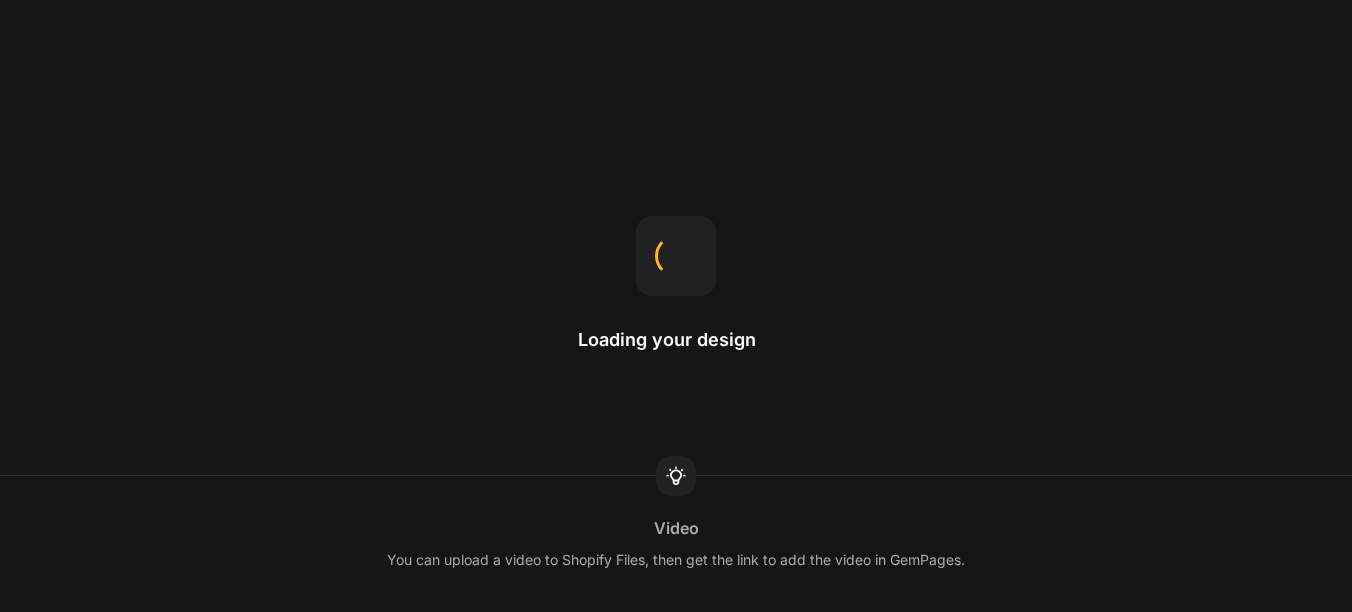 scroll, scrollTop: 0, scrollLeft: 0, axis: both 